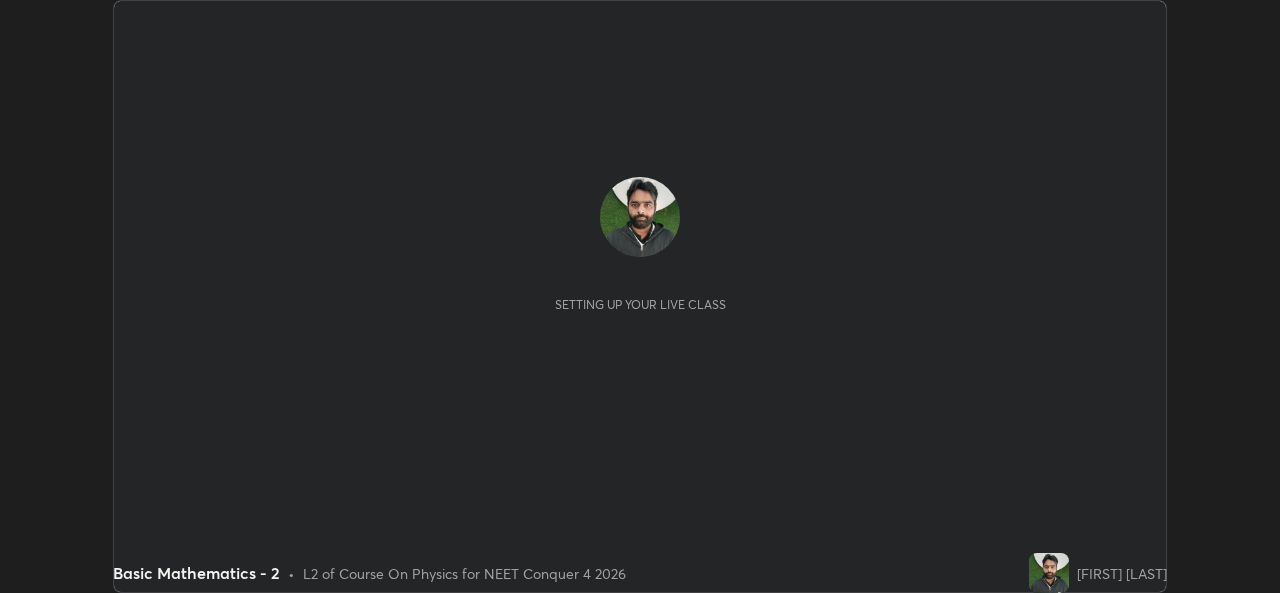 scroll, scrollTop: 0, scrollLeft: 0, axis: both 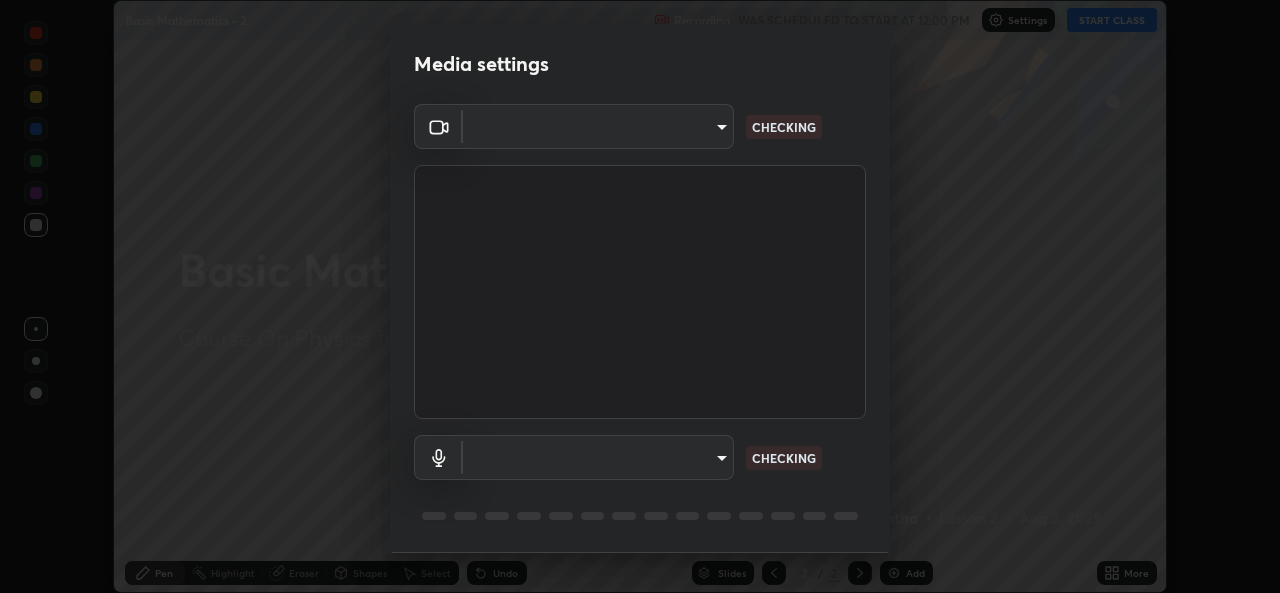 click on "Media settings ​ CHECKING ​ CHECKING 1 / 5 Next" at bounding box center [640, 296] 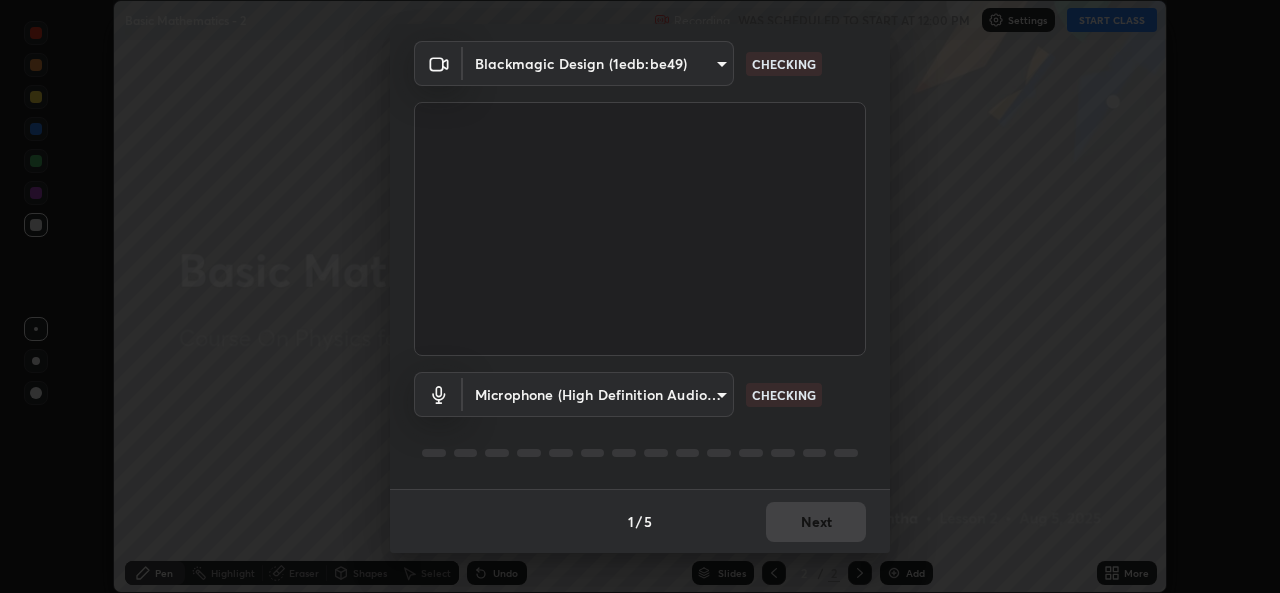 type on "b4951f90531da0d842cdcd629816b7b2be3c5c01230d926a2f210d32d9644bff" 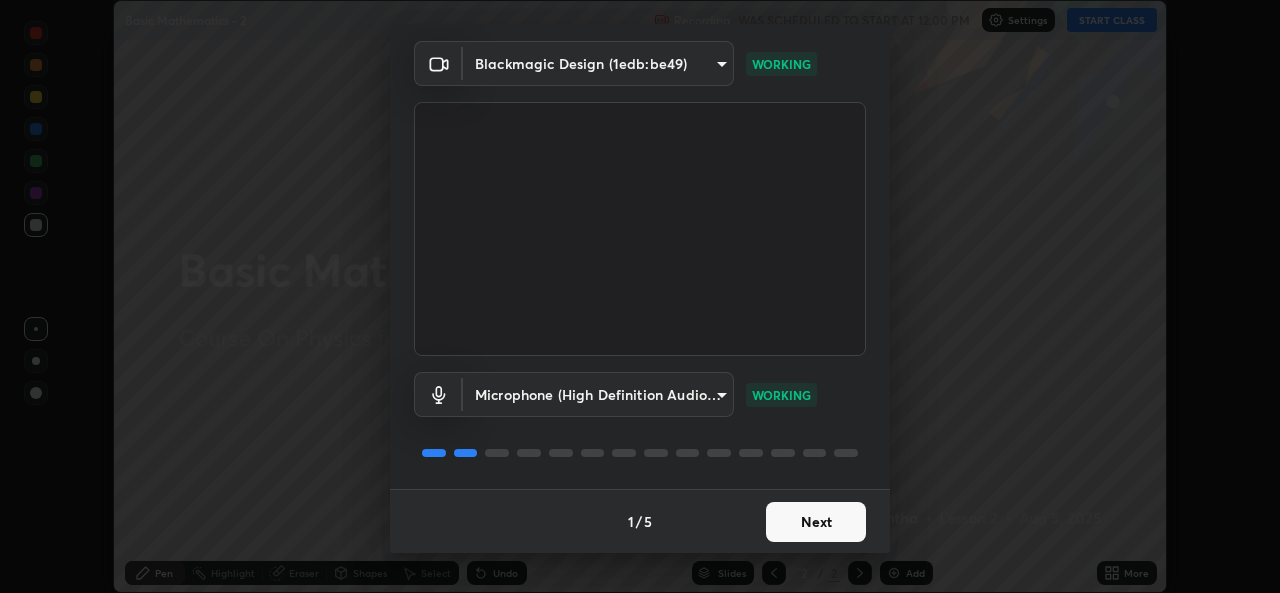 click on "Next" at bounding box center (816, 522) 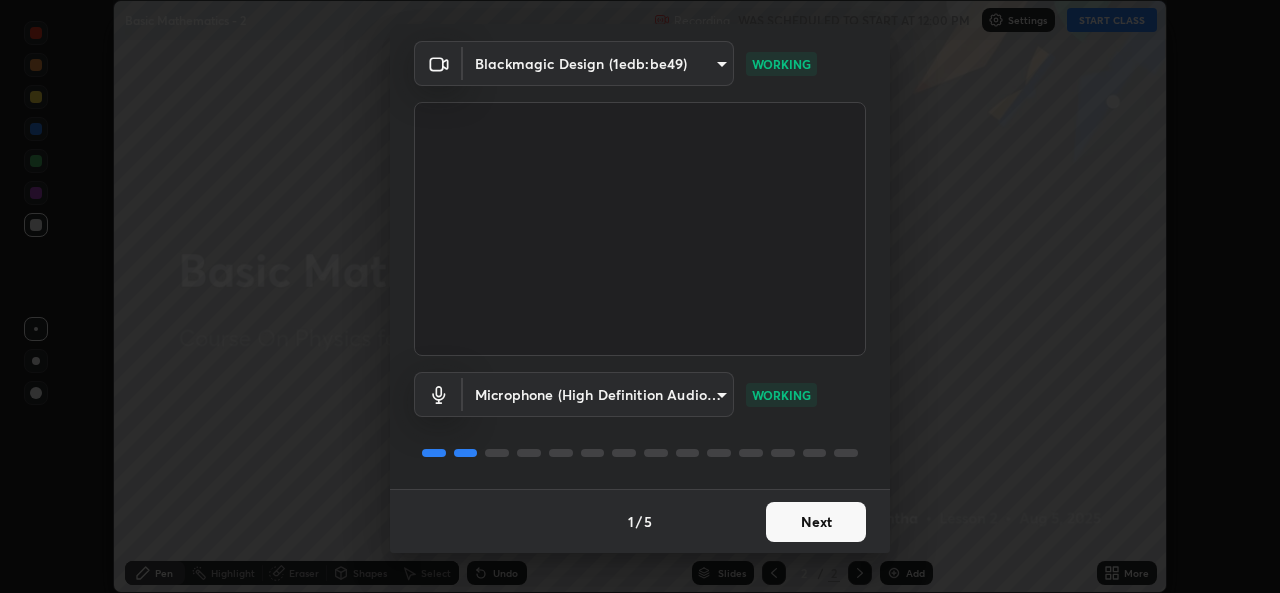scroll, scrollTop: 0, scrollLeft: 0, axis: both 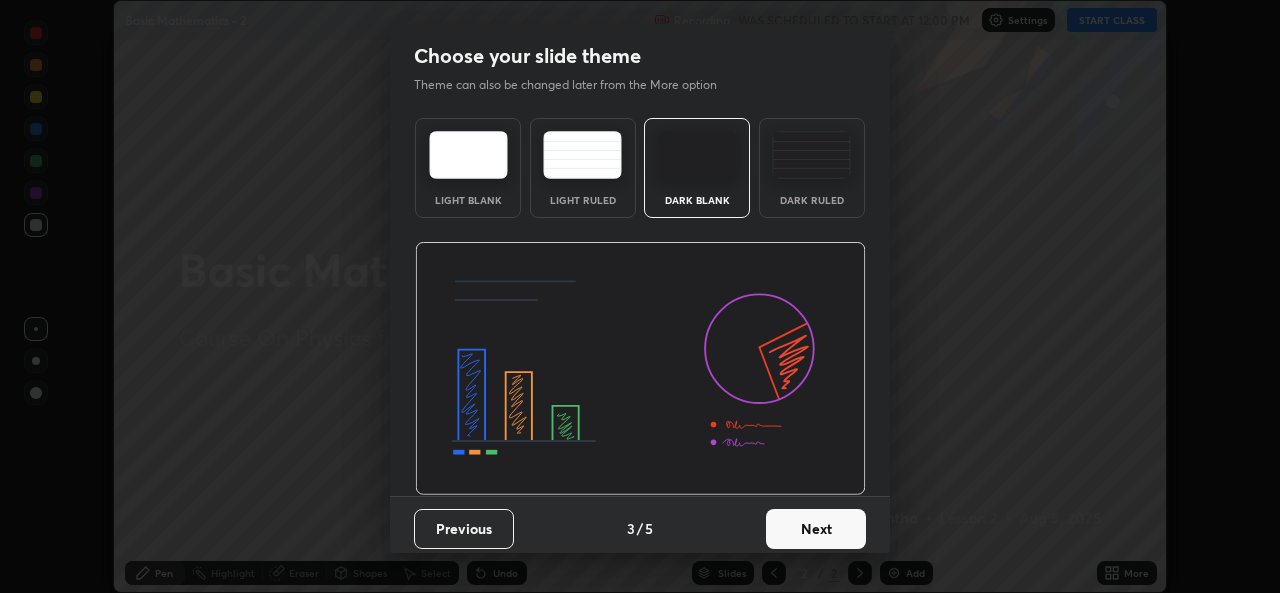 click on "Next" at bounding box center [816, 529] 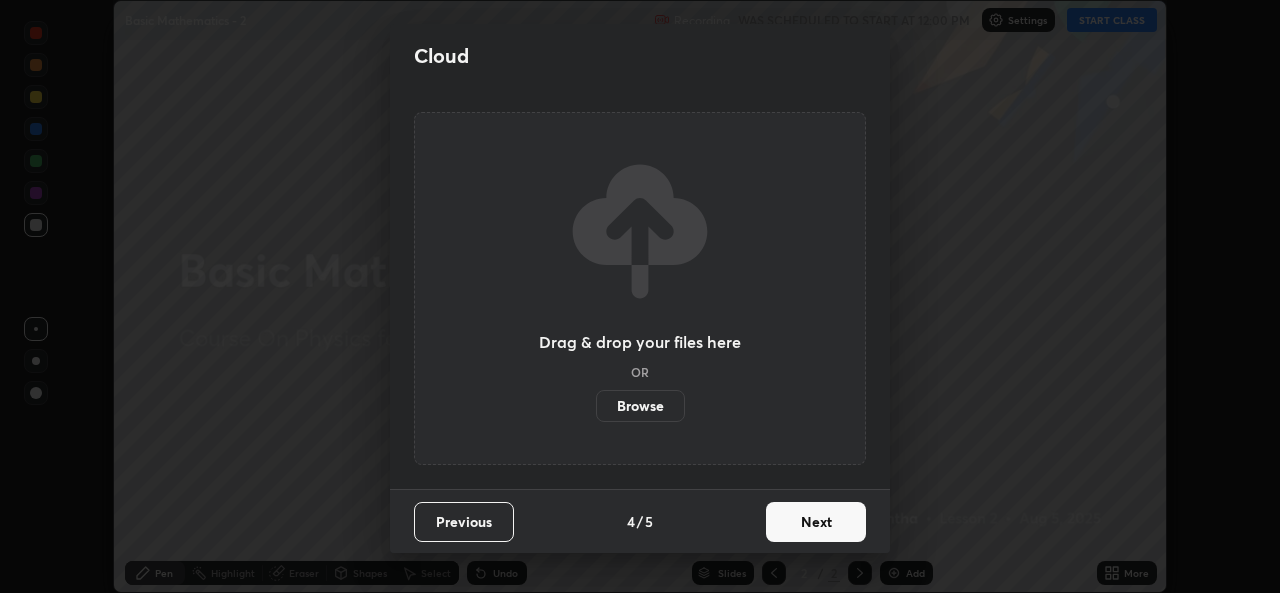 click on "Next" at bounding box center (816, 522) 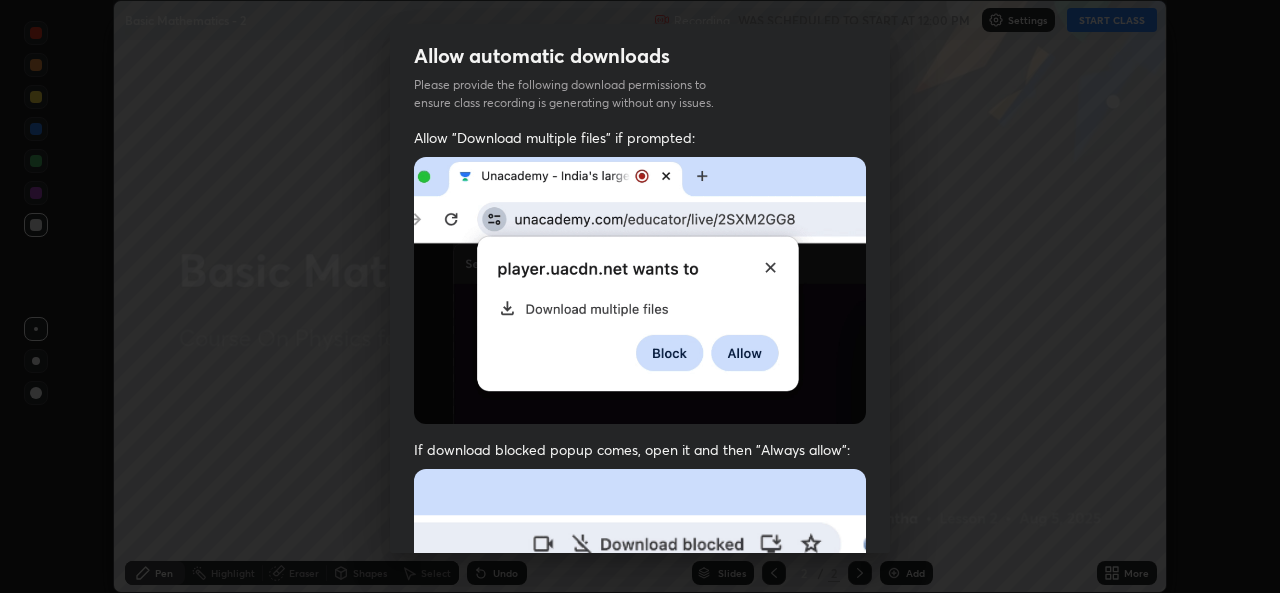click at bounding box center (640, 687) 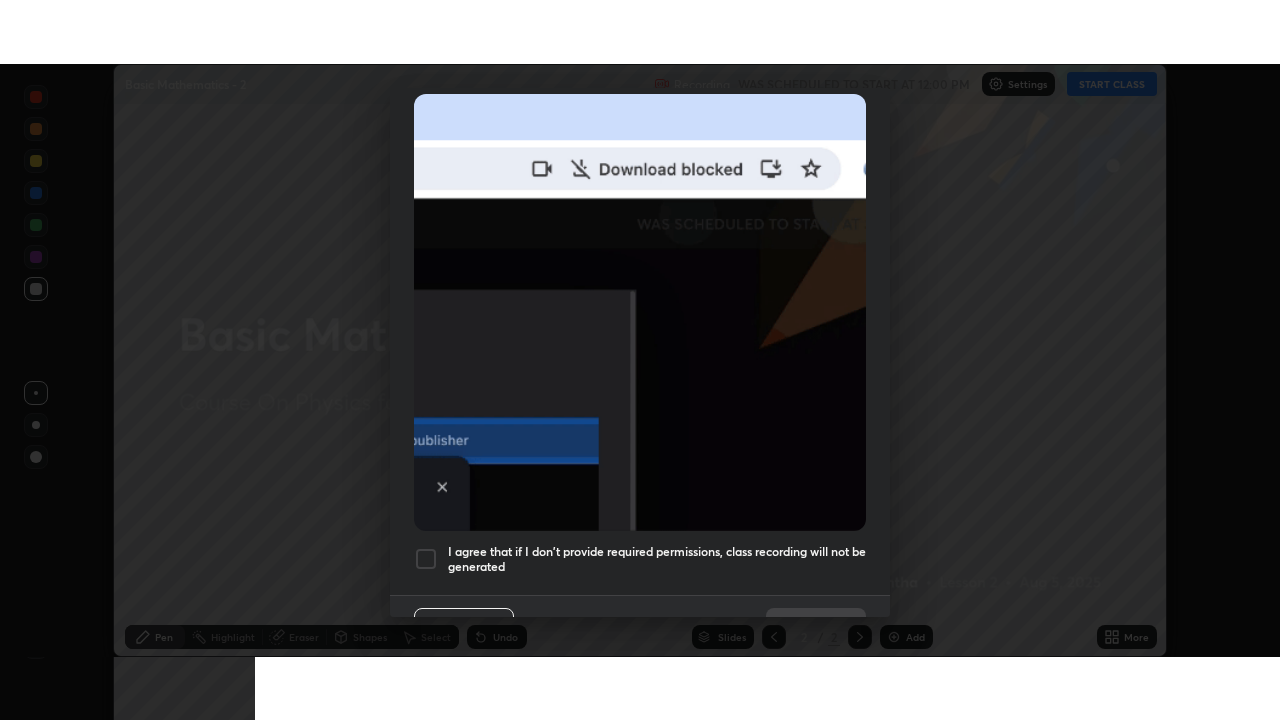 scroll, scrollTop: 471, scrollLeft: 0, axis: vertical 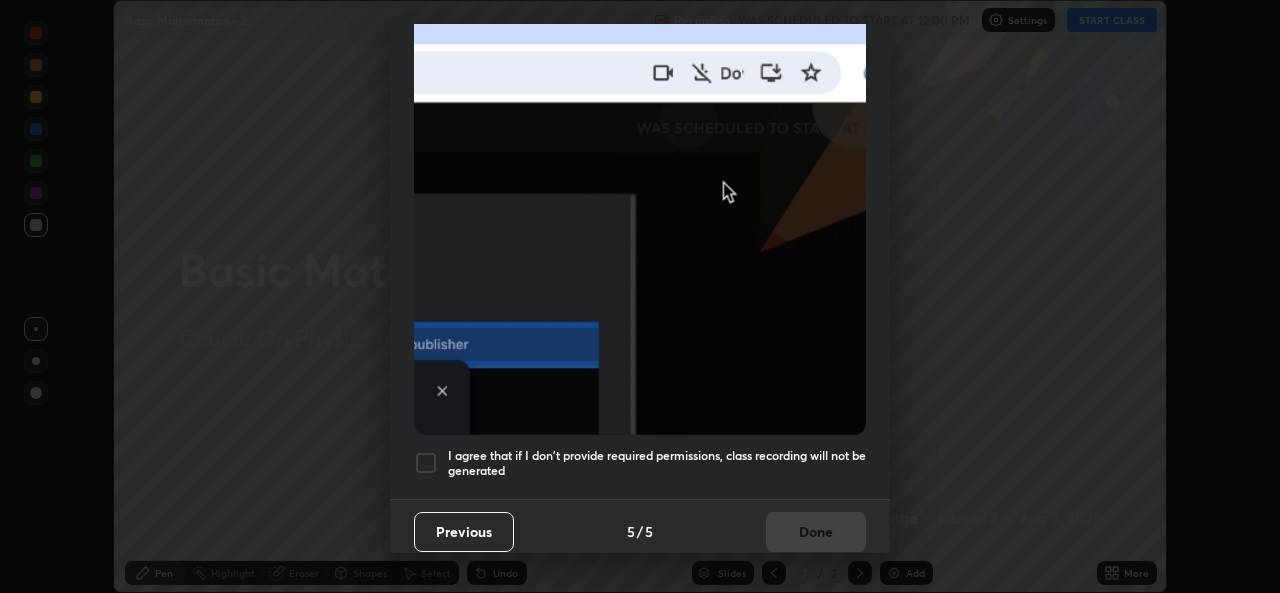 click on "I agree that if I don't provide required permissions, class recording will not be generated" at bounding box center [657, 463] 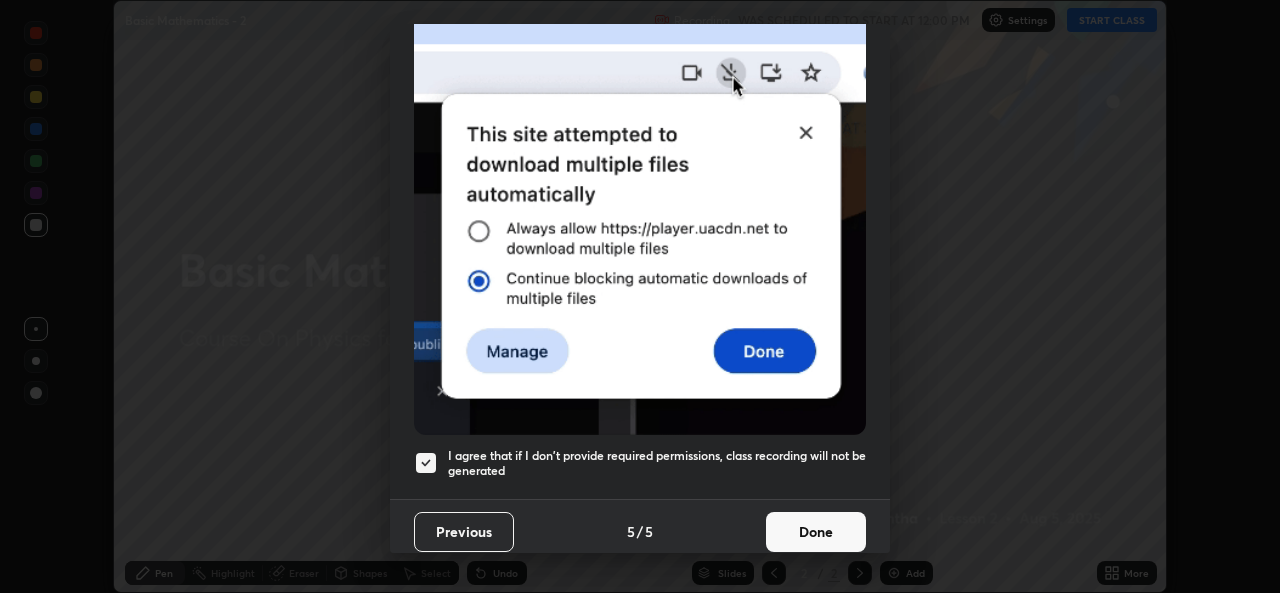 click on "Done" at bounding box center (816, 532) 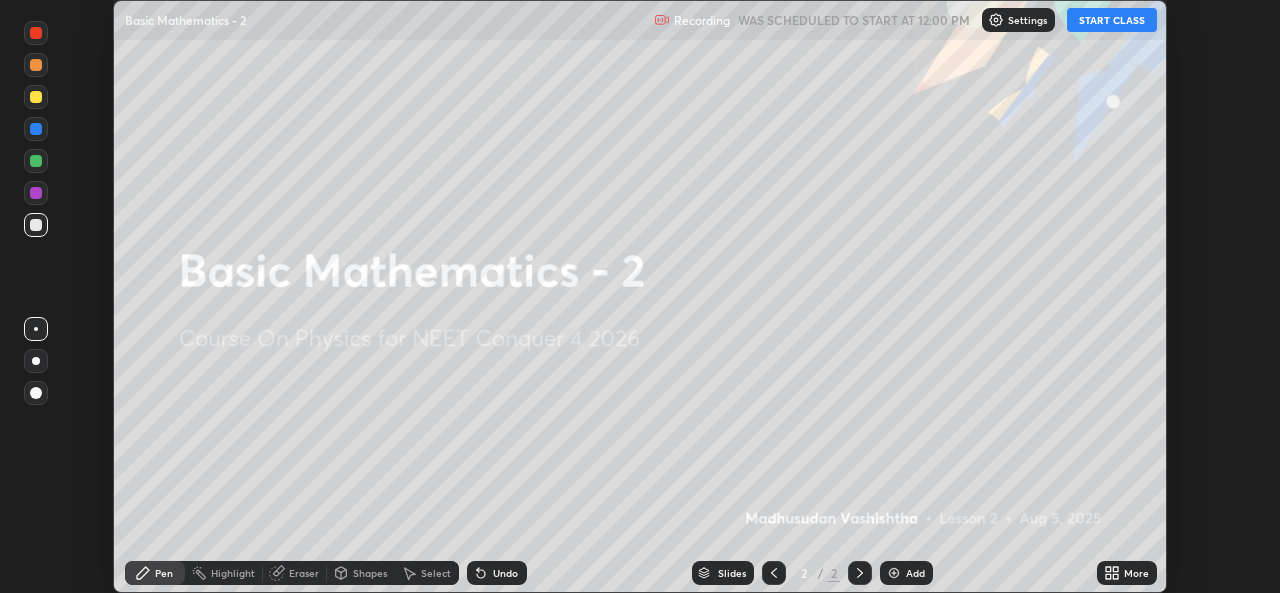 click on "Add" at bounding box center (906, 573) 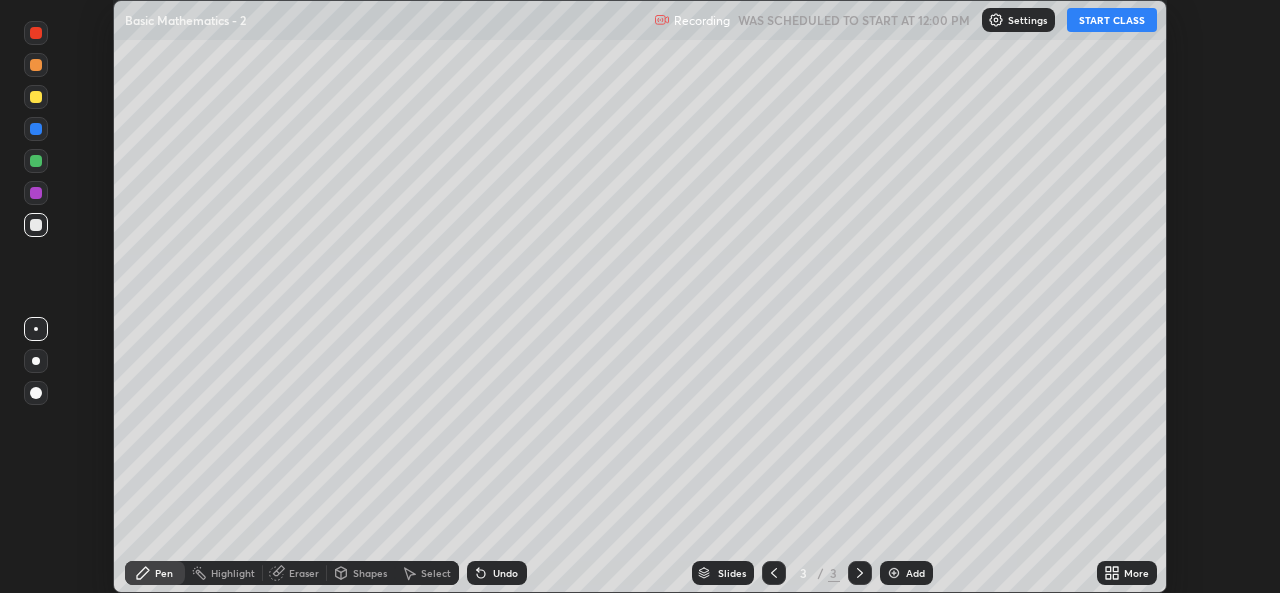 click on "More" at bounding box center (1136, 573) 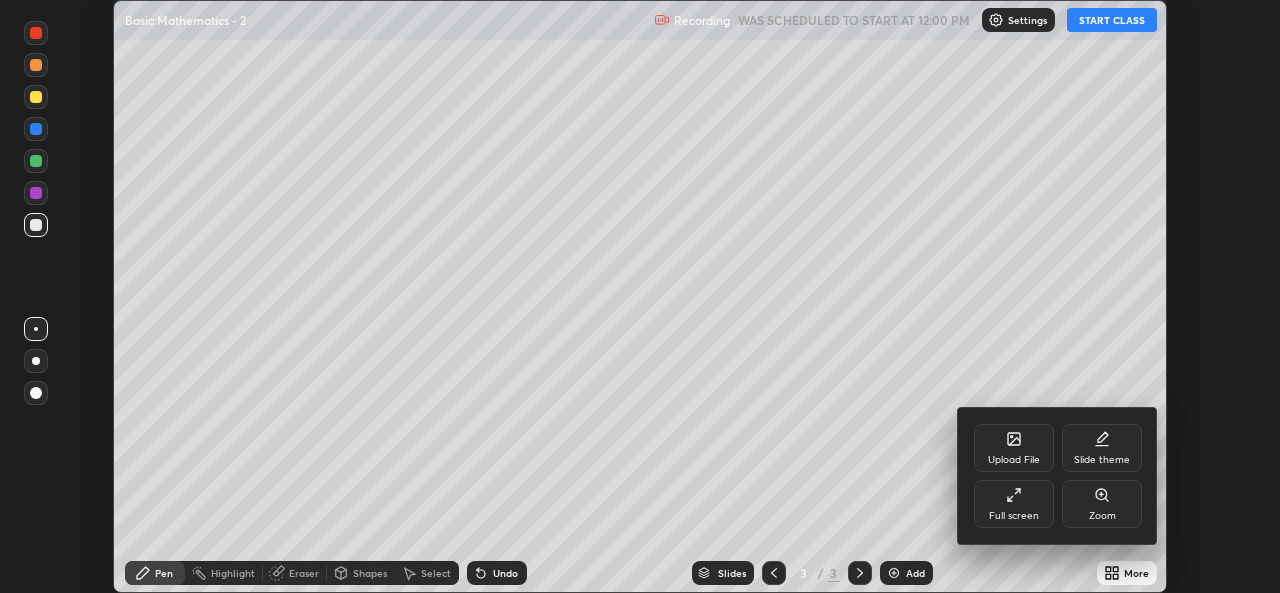 click on "Full screen" at bounding box center [1014, 504] 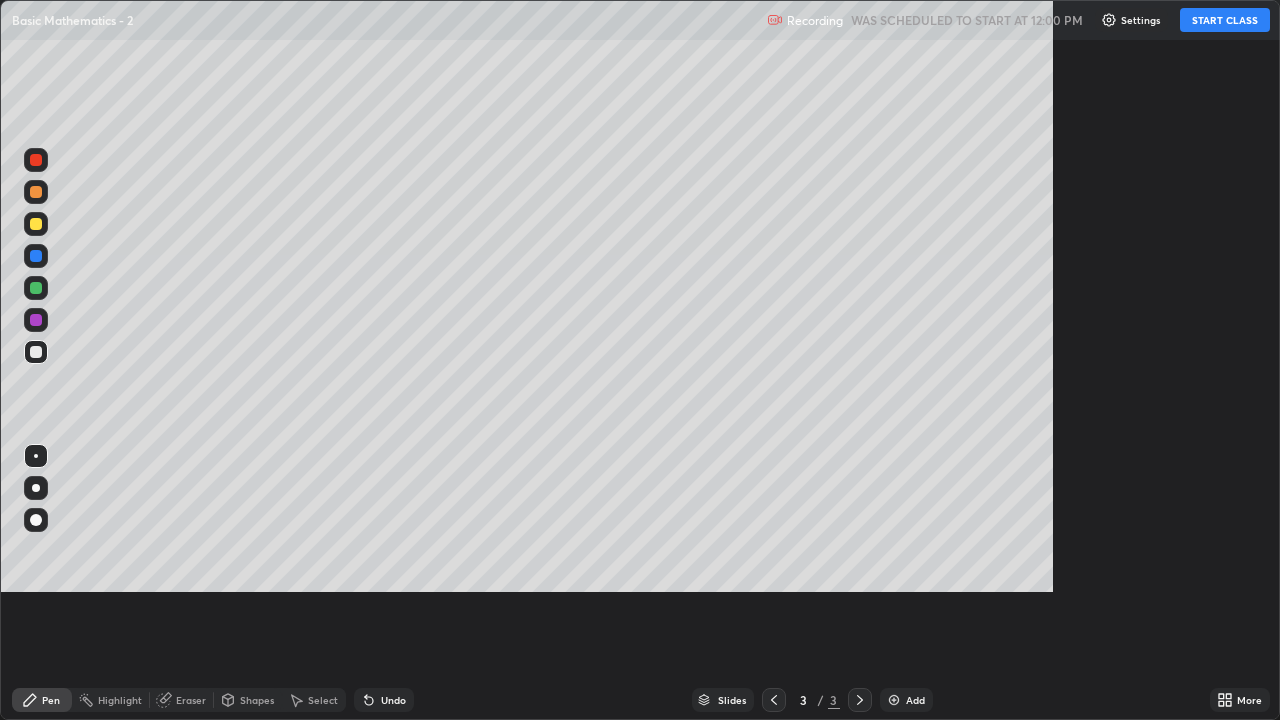 scroll, scrollTop: 99280, scrollLeft: 98720, axis: both 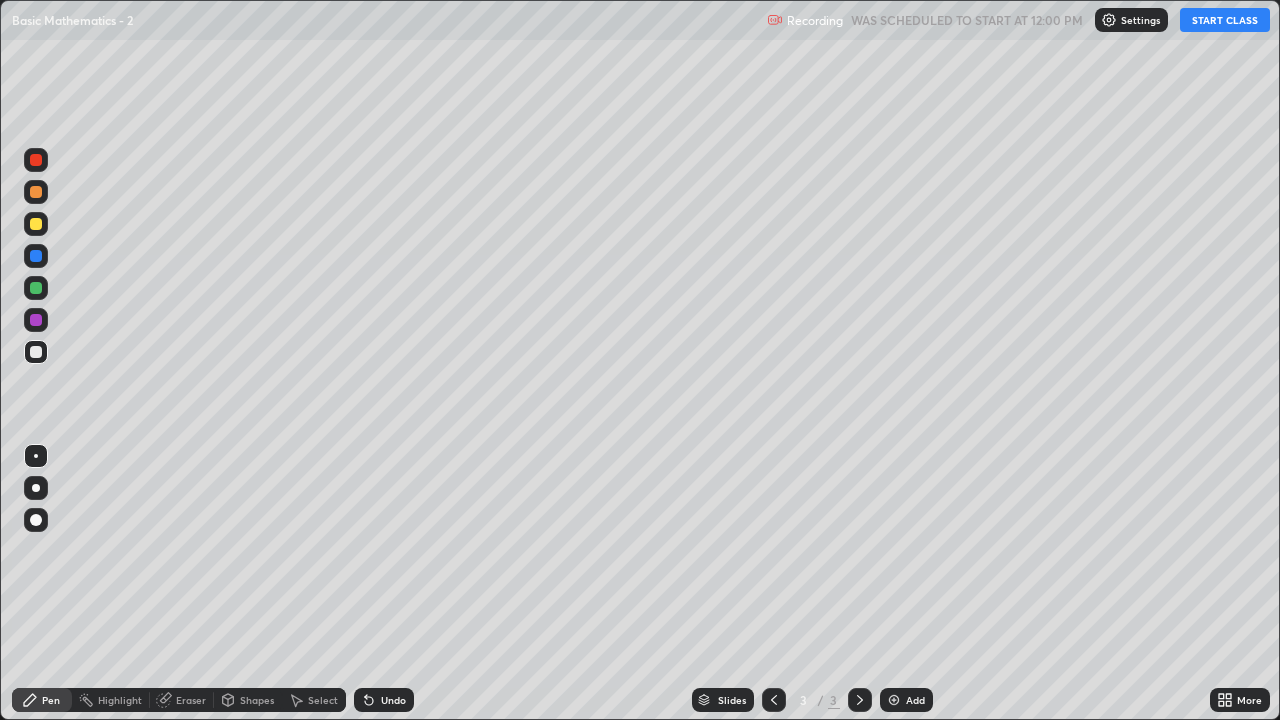 click on "START CLASS" at bounding box center (1225, 20) 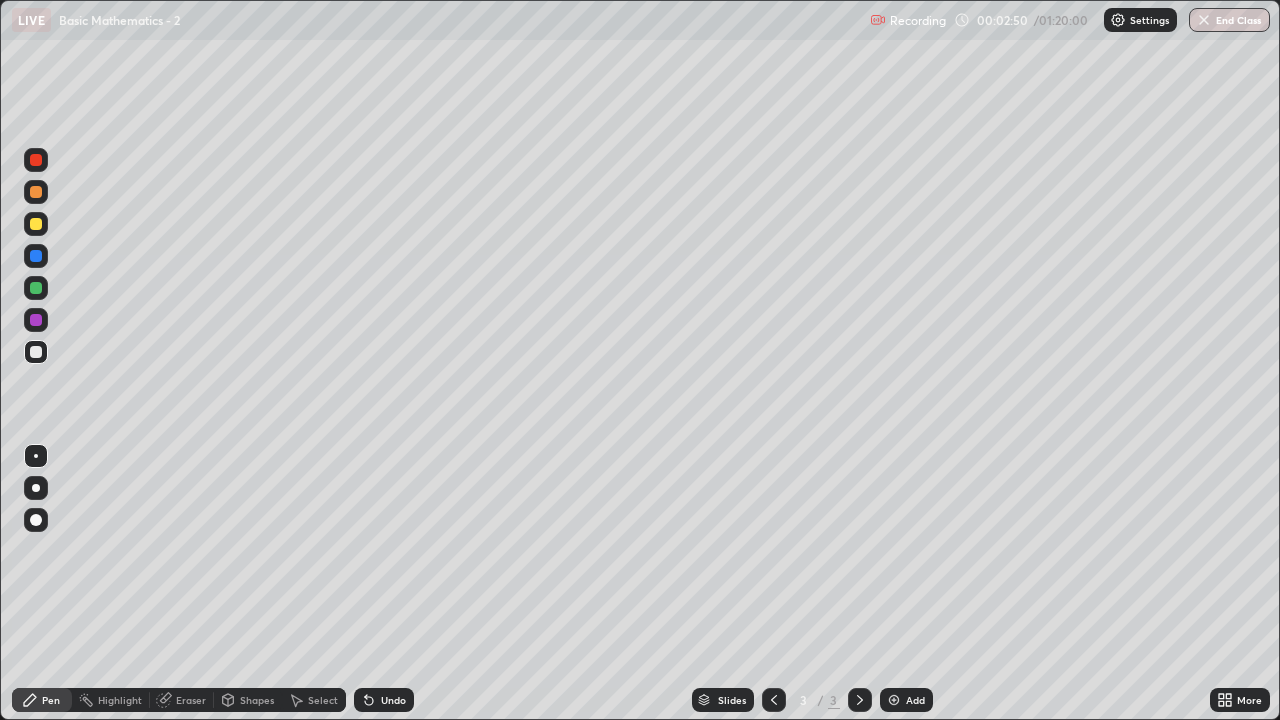 click on "Eraser" at bounding box center (191, 700) 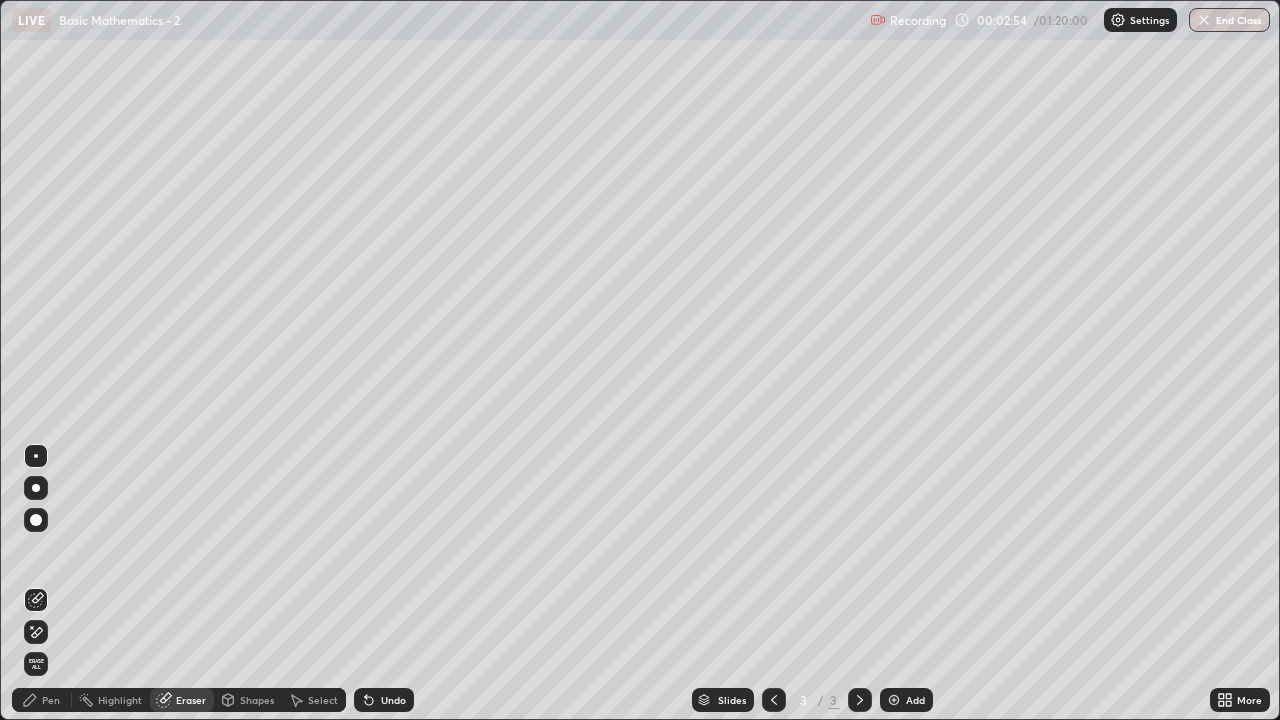 click on "Pen" at bounding box center [42, 700] 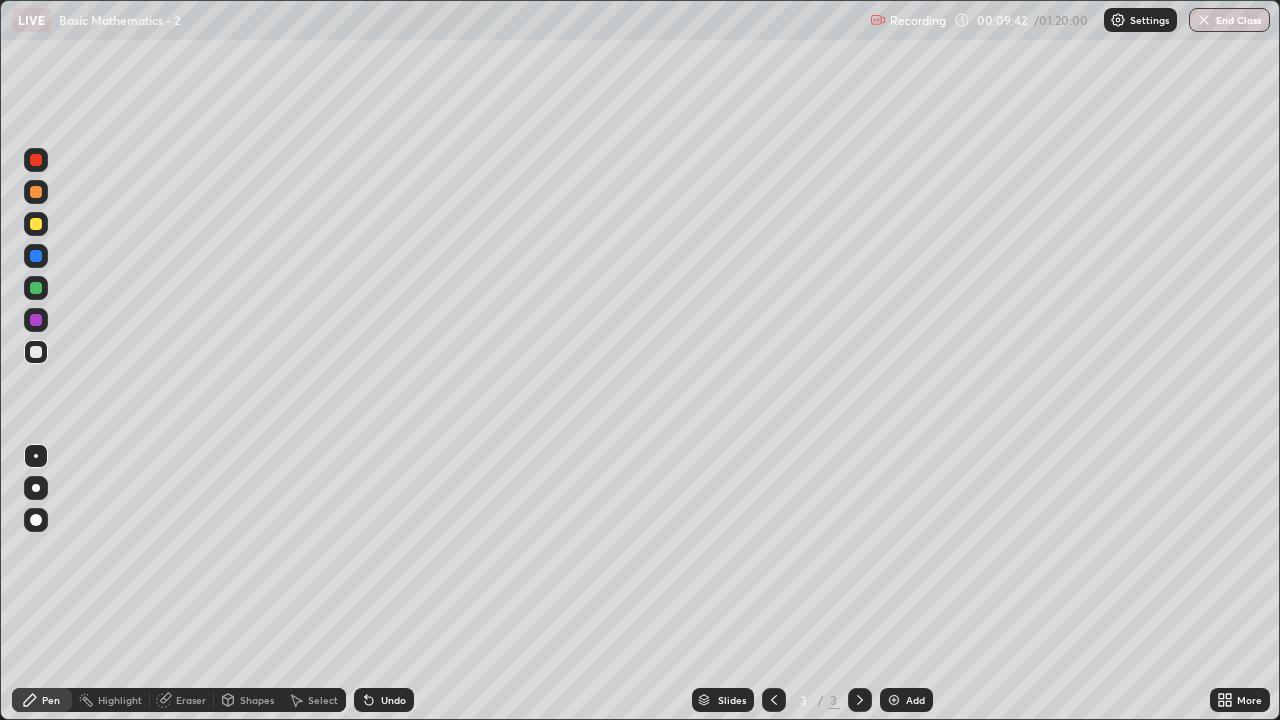 click on "Add" at bounding box center [915, 700] 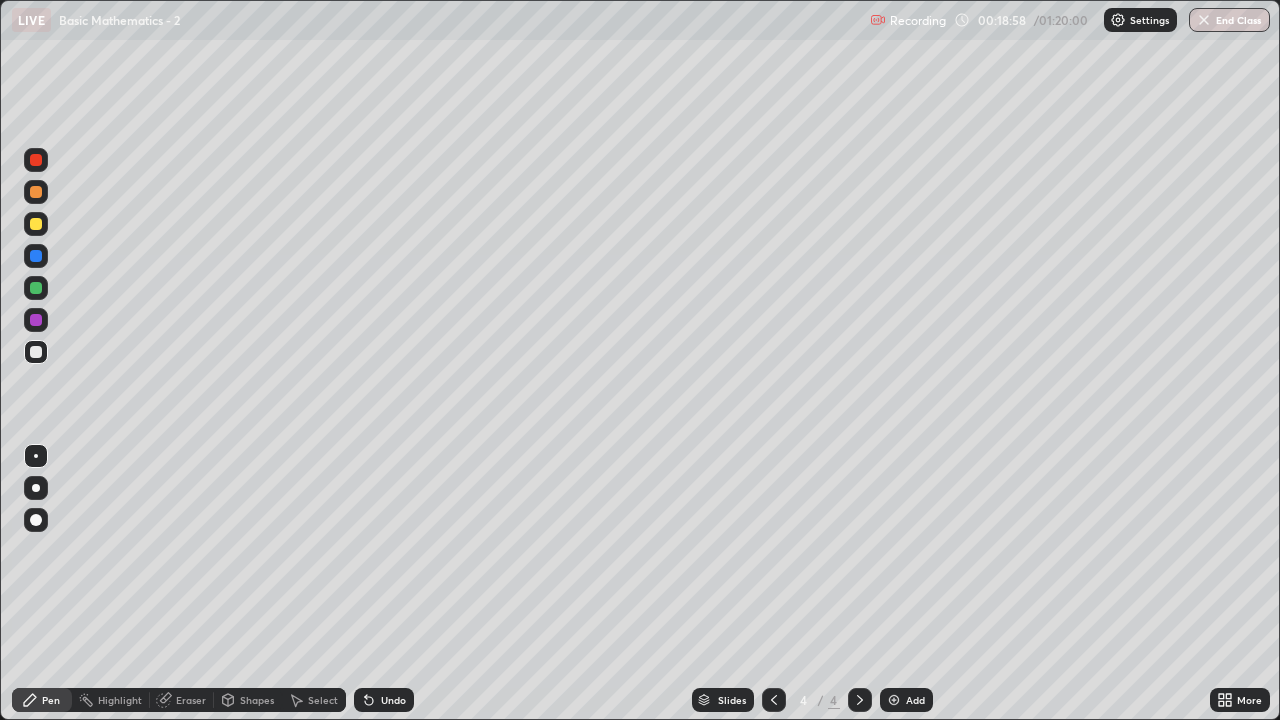 click on "Add" at bounding box center (906, 700) 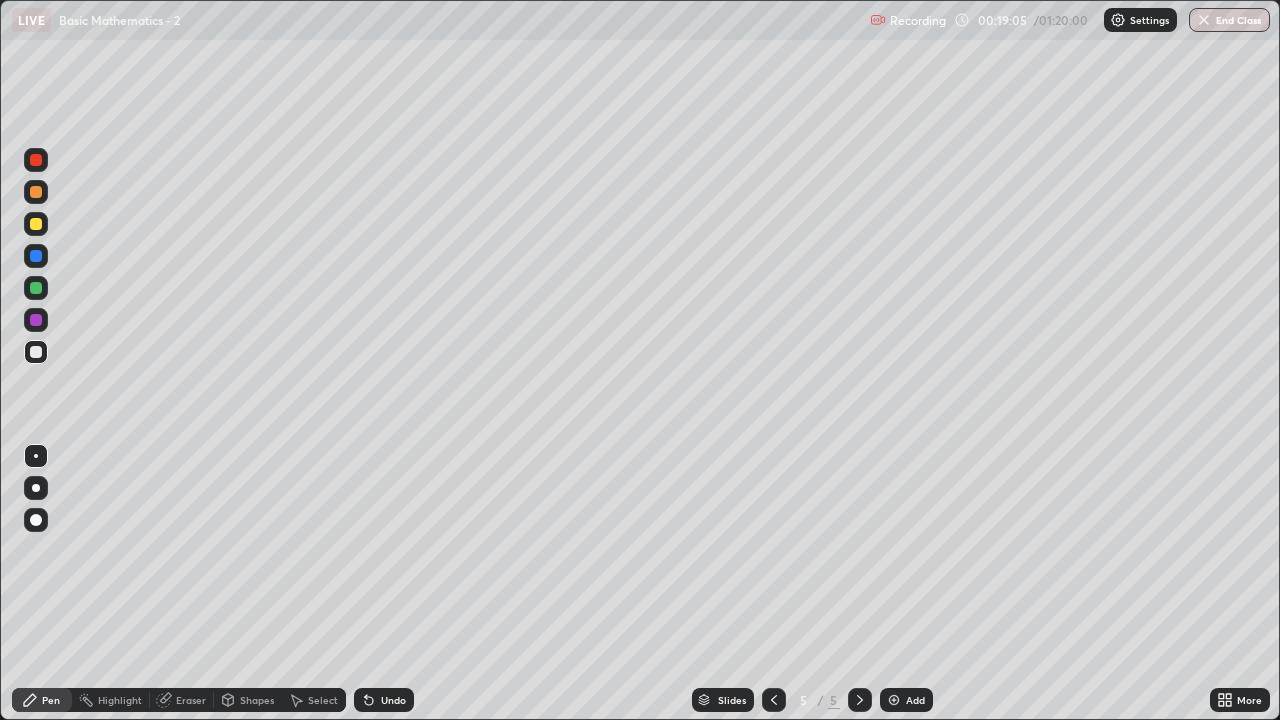 click on "Eraser" at bounding box center [191, 700] 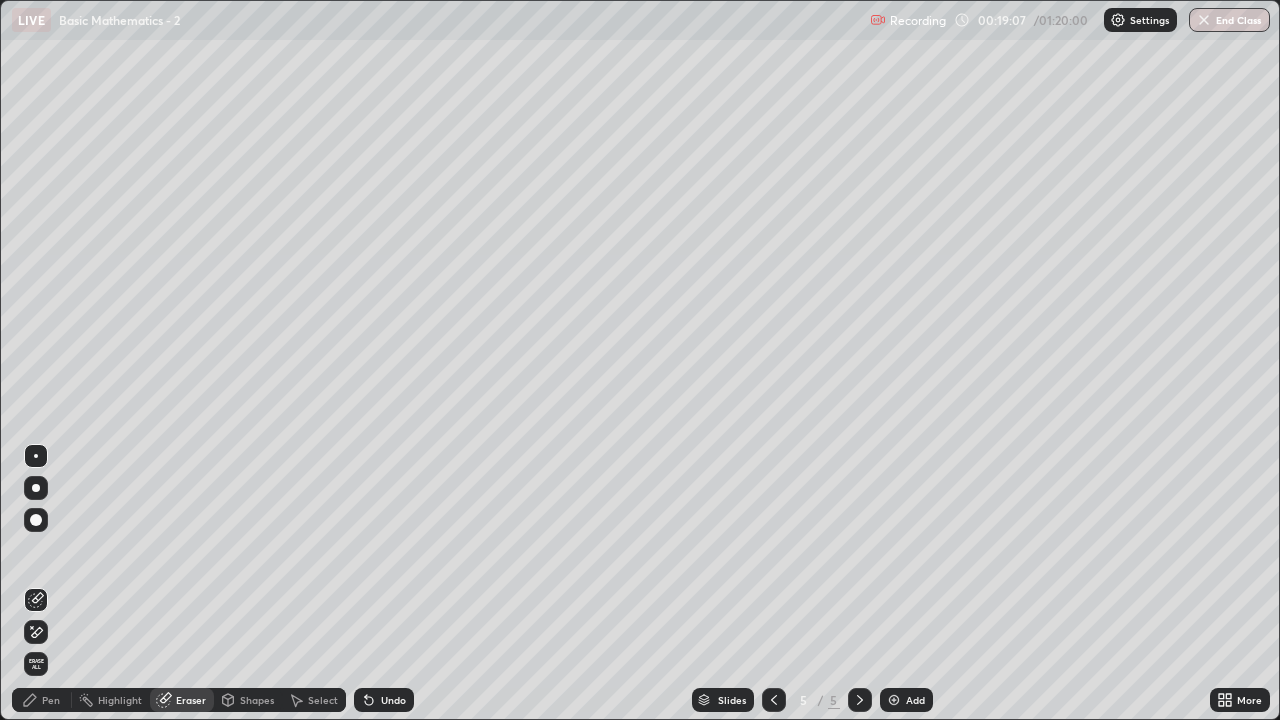 click on "Pen" at bounding box center (42, 700) 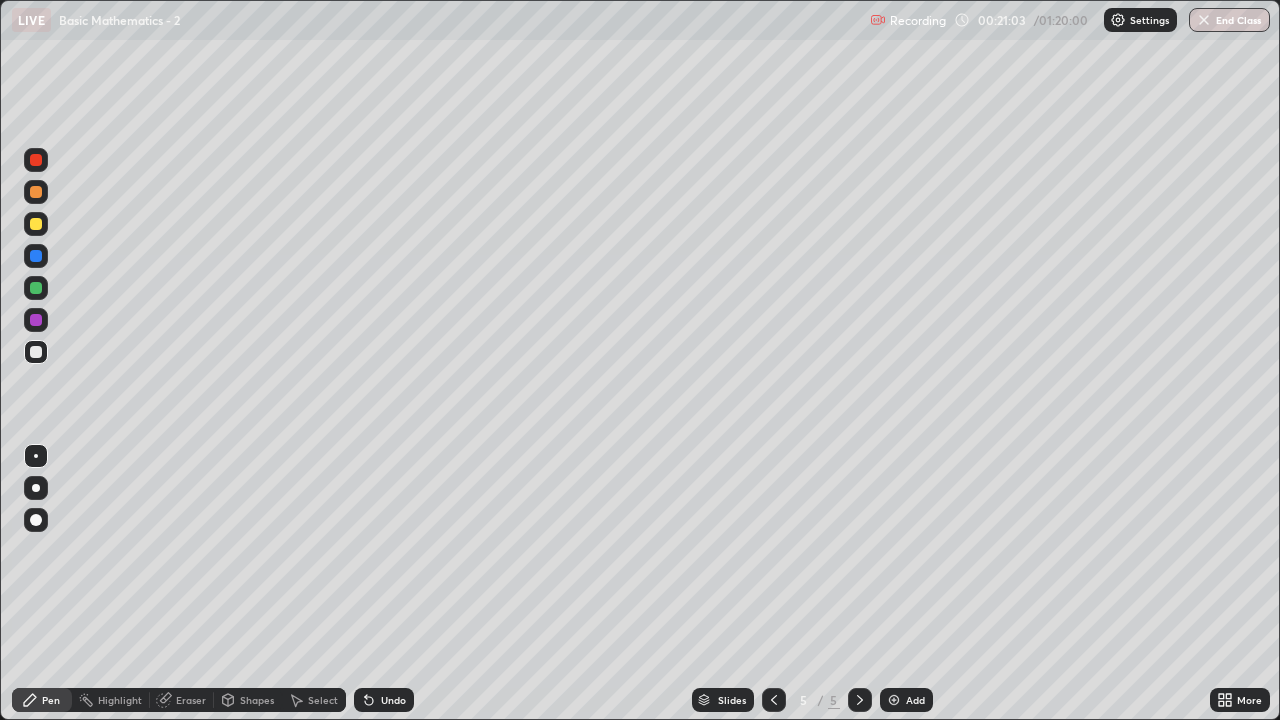click 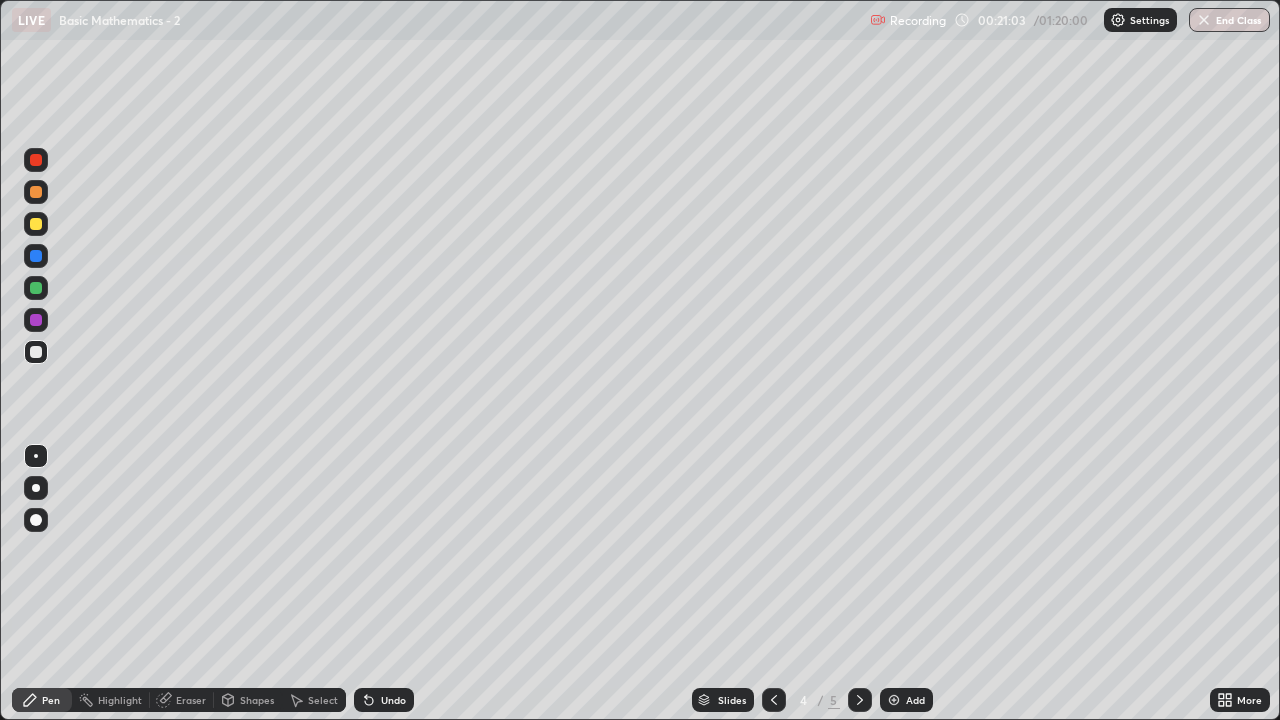 click 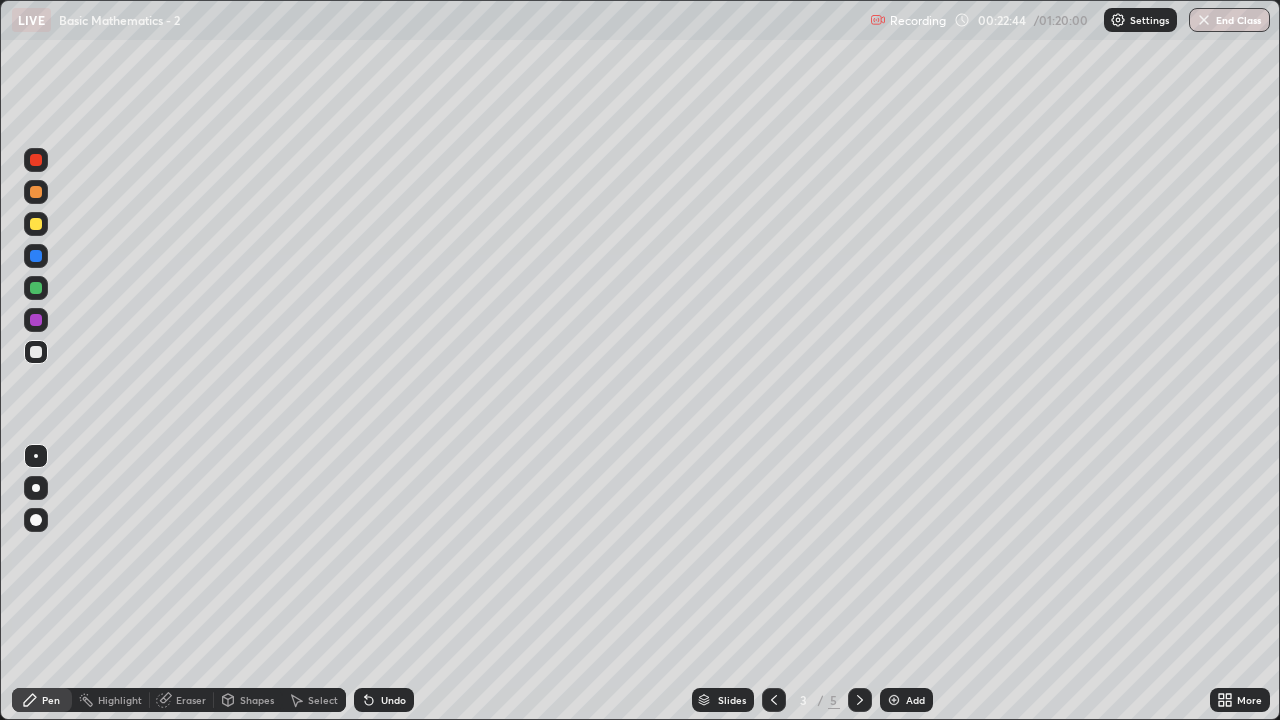 click on "Setting up your live class" at bounding box center (640, 360) 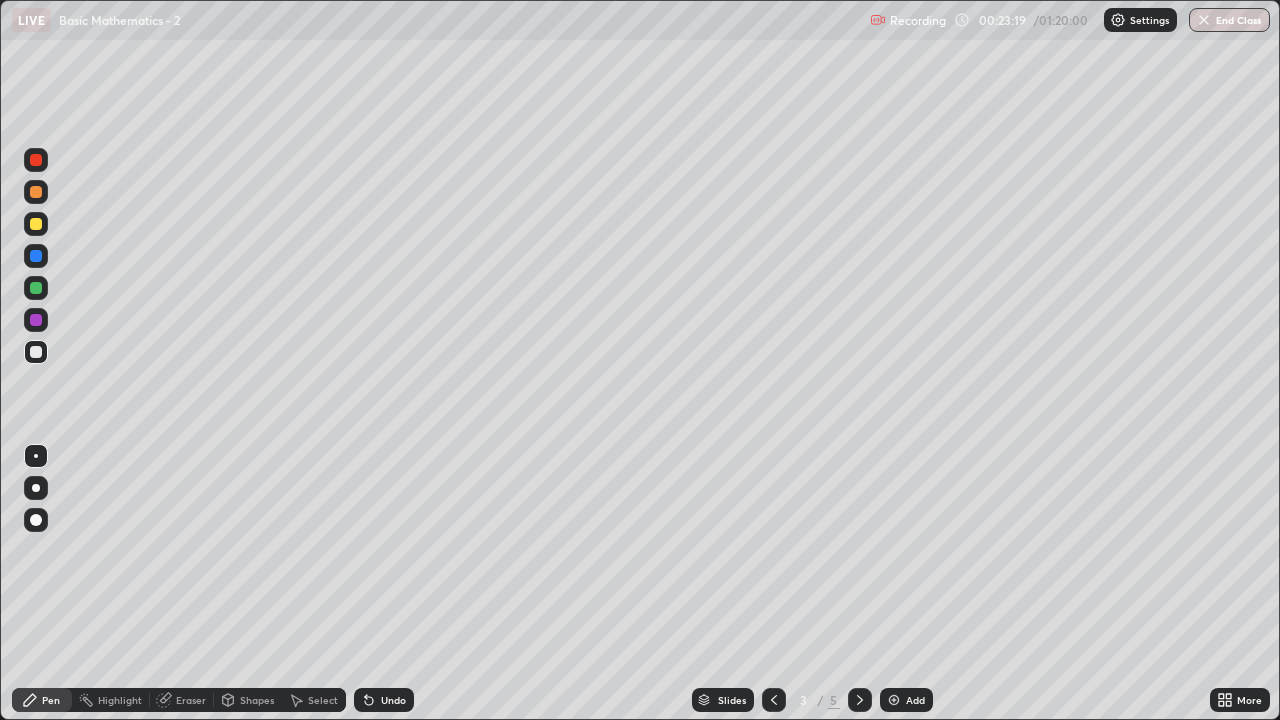 click on "Setting up your live class" at bounding box center [640, 360] 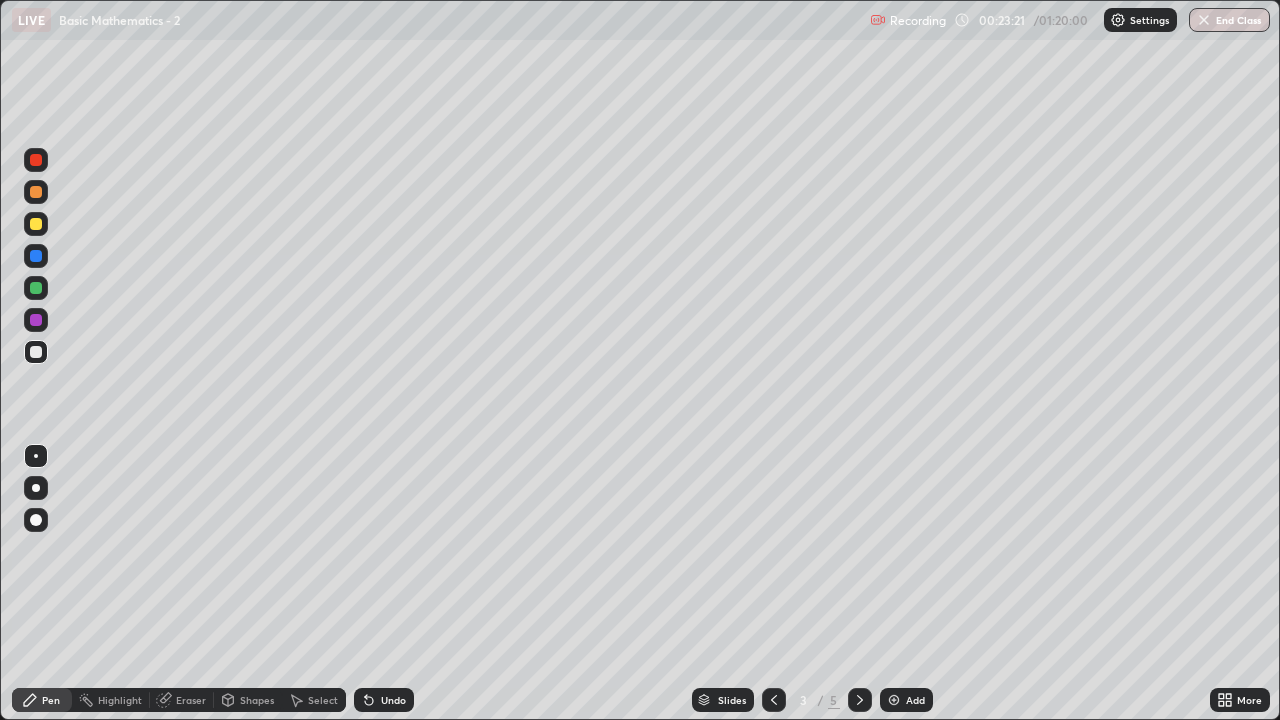 click on "Setting up your live class" at bounding box center [640, 360] 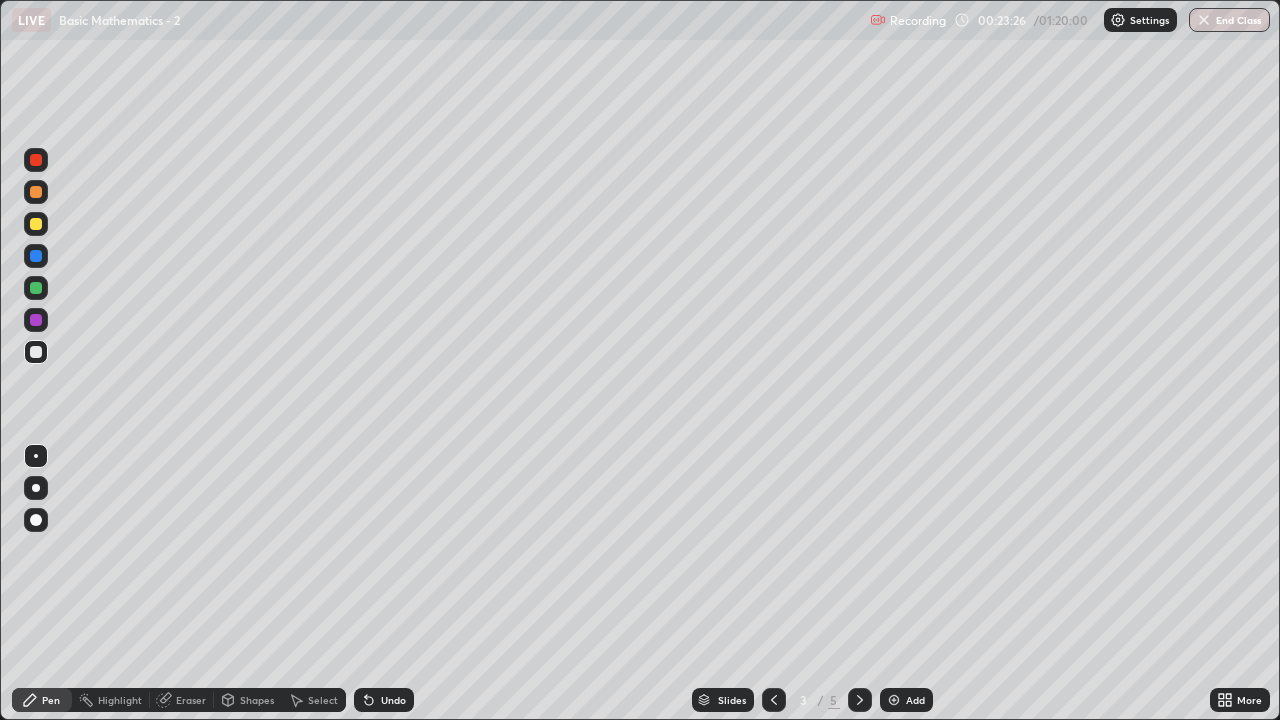 click on "Setting up your live class" at bounding box center [640, 360] 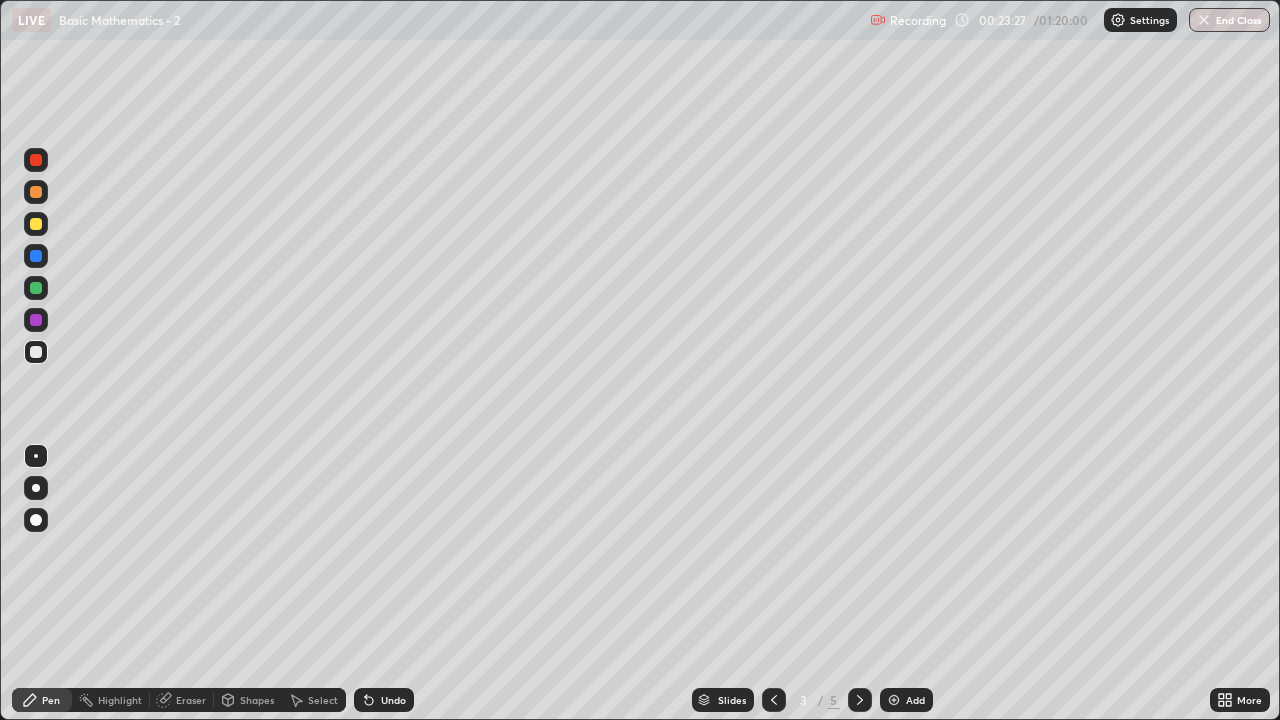 click on "Setting up your live class" at bounding box center (640, 360) 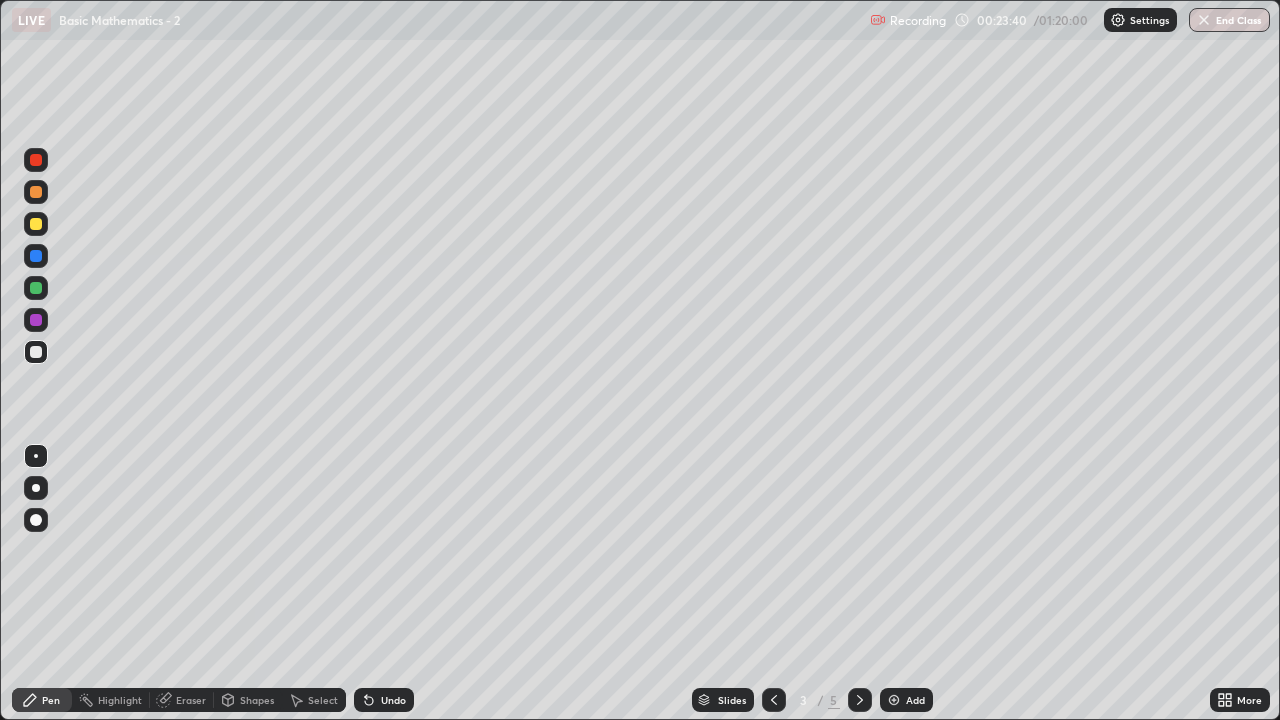click on "Setting up your live class" at bounding box center (640, 360) 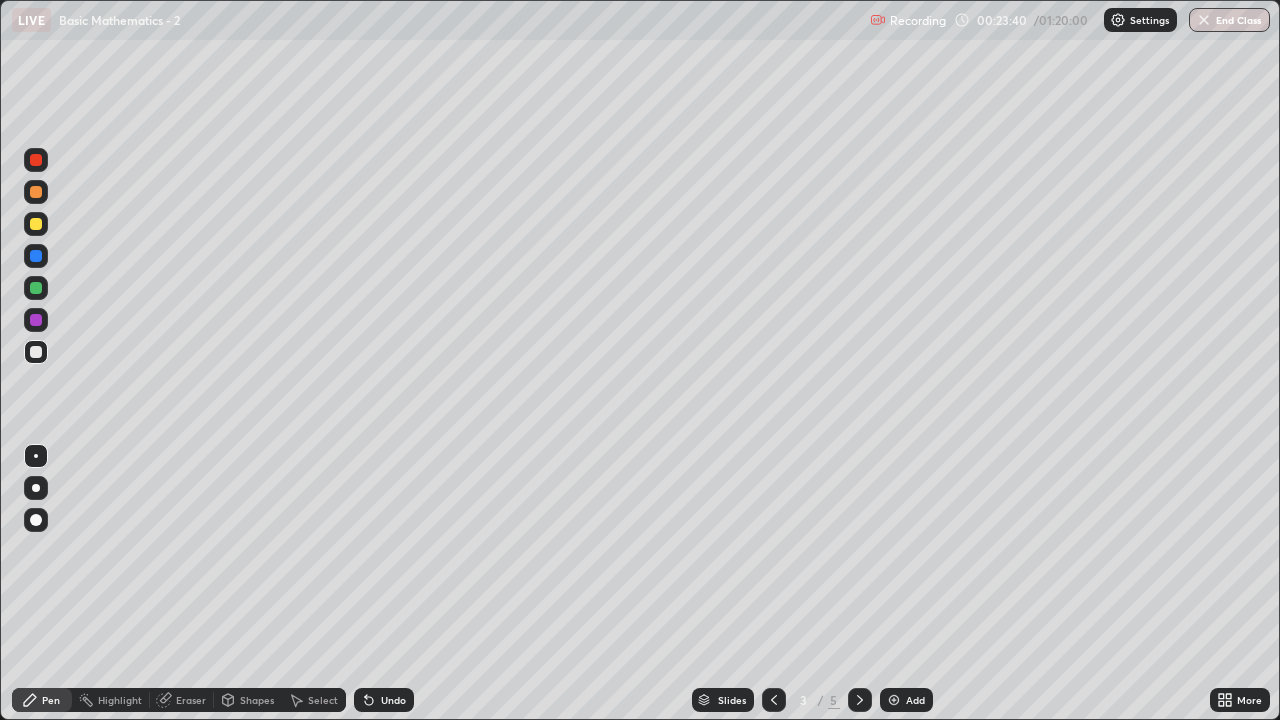 click on "Setting up your live class" at bounding box center (640, 360) 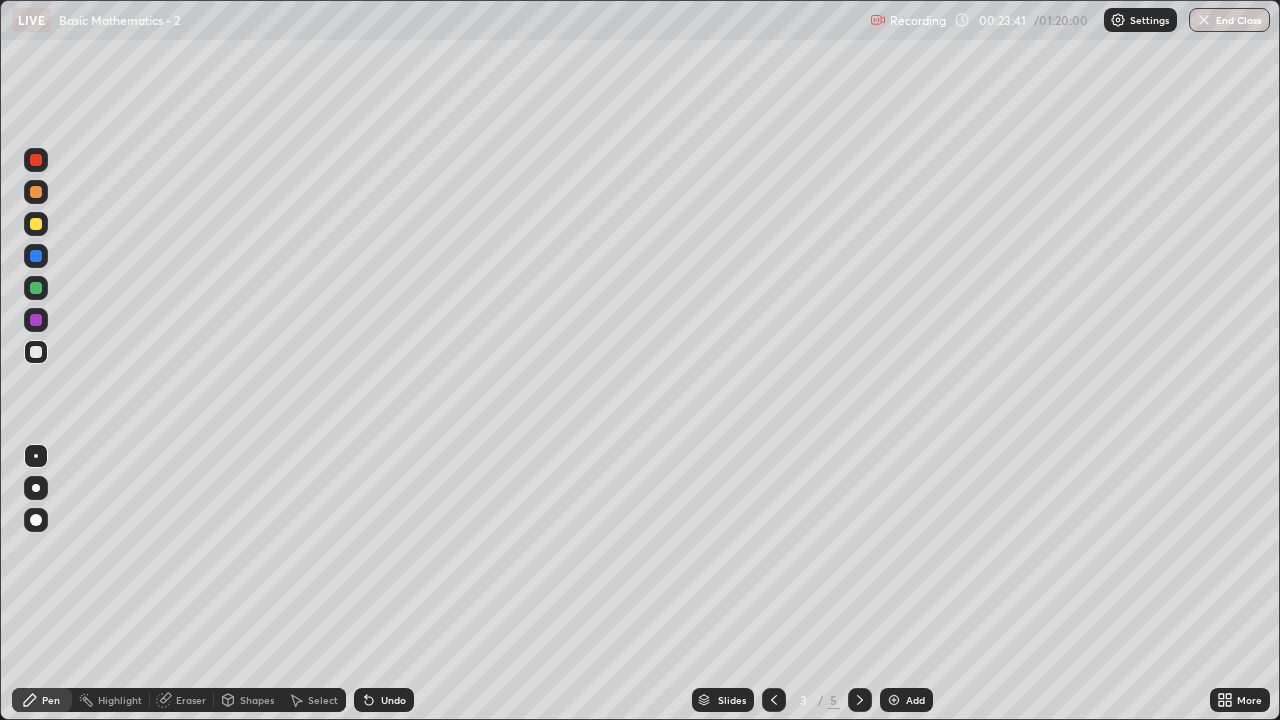 click on "Setting up your live class" at bounding box center (640, 360) 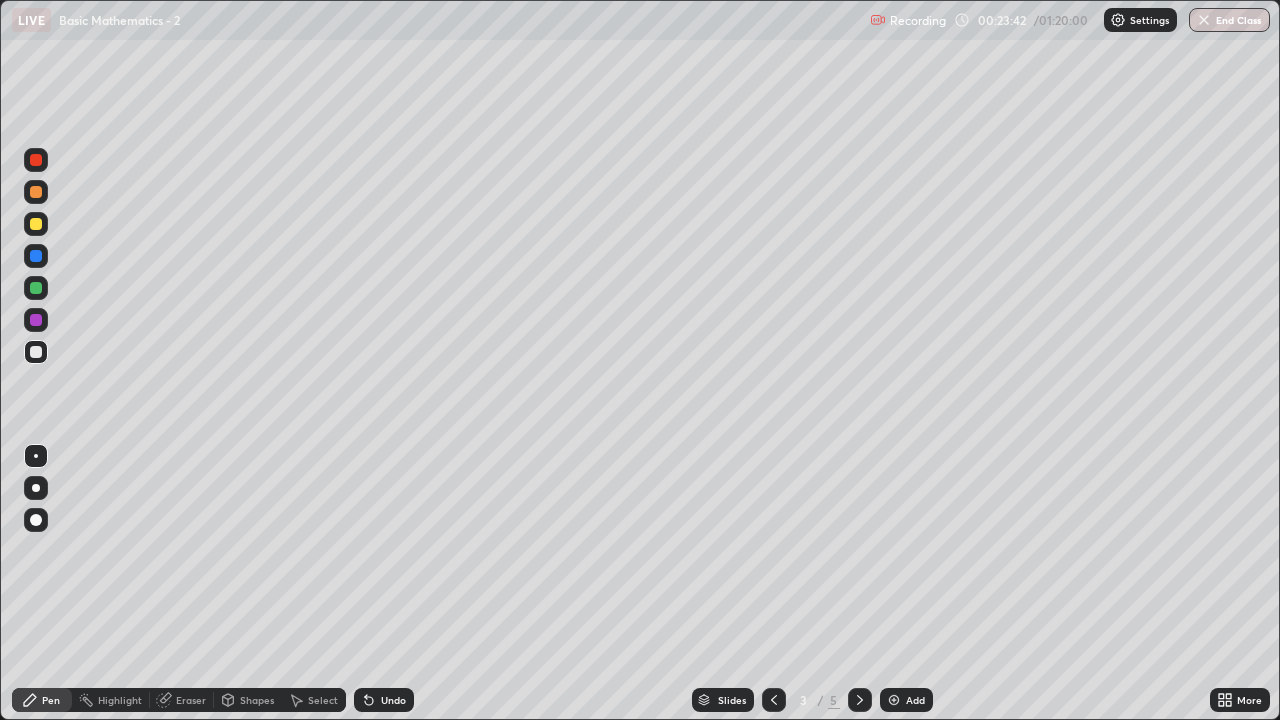 click on "Setting up your live class" at bounding box center [640, 360] 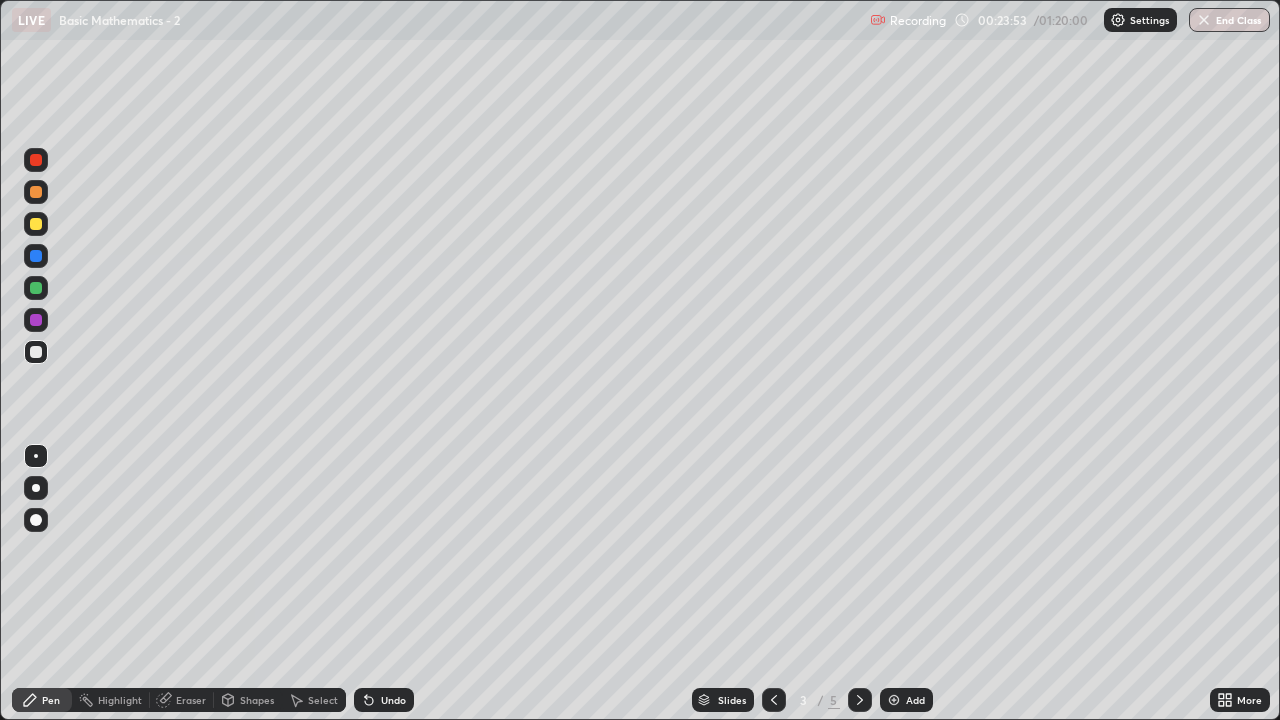 click 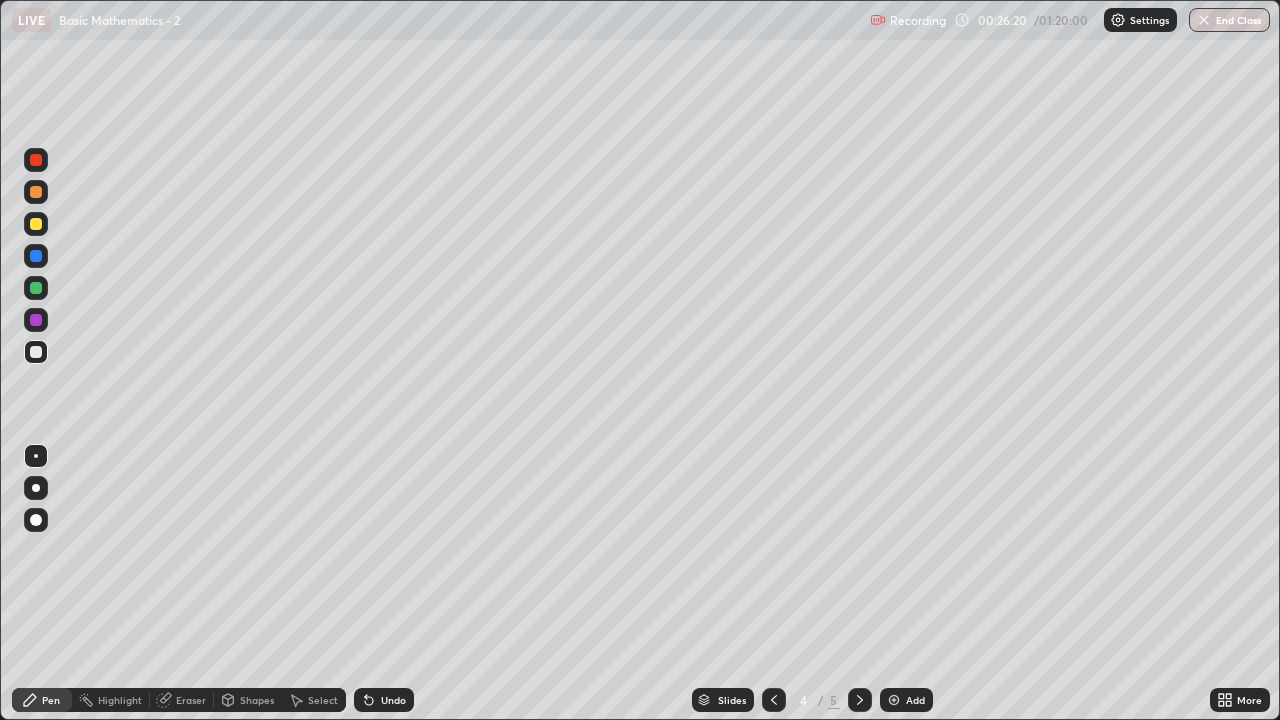 click 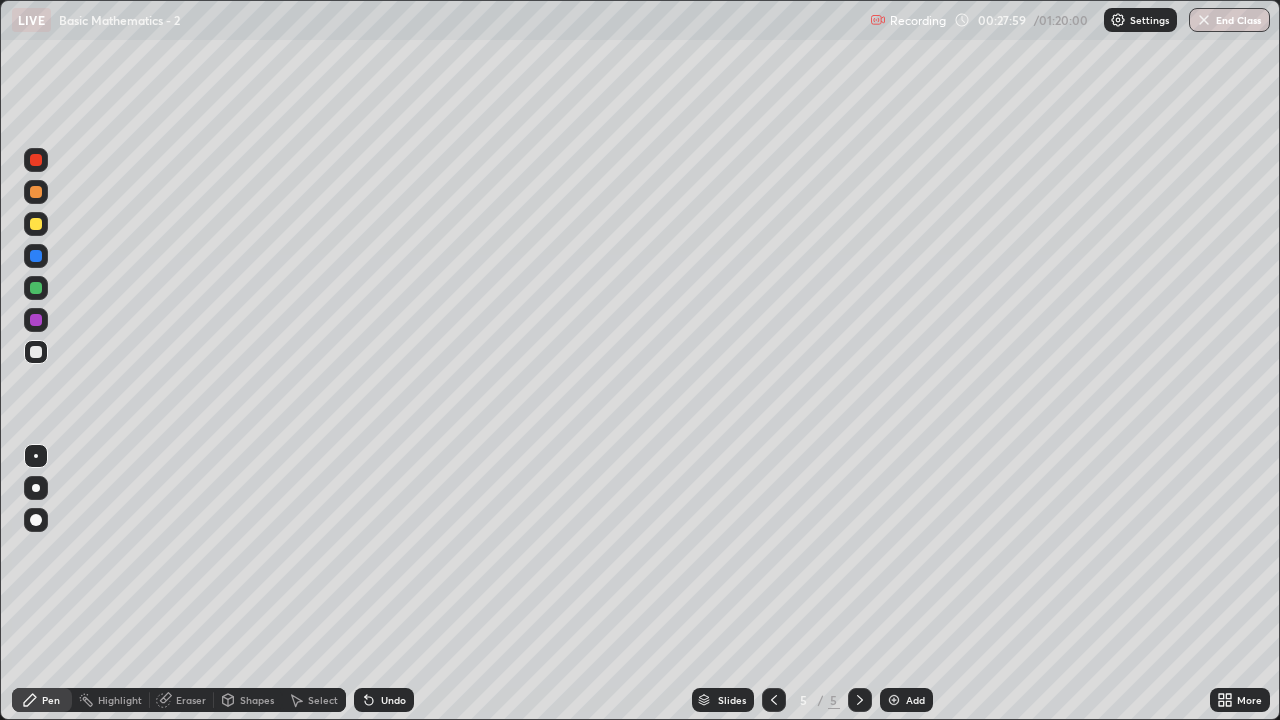 click 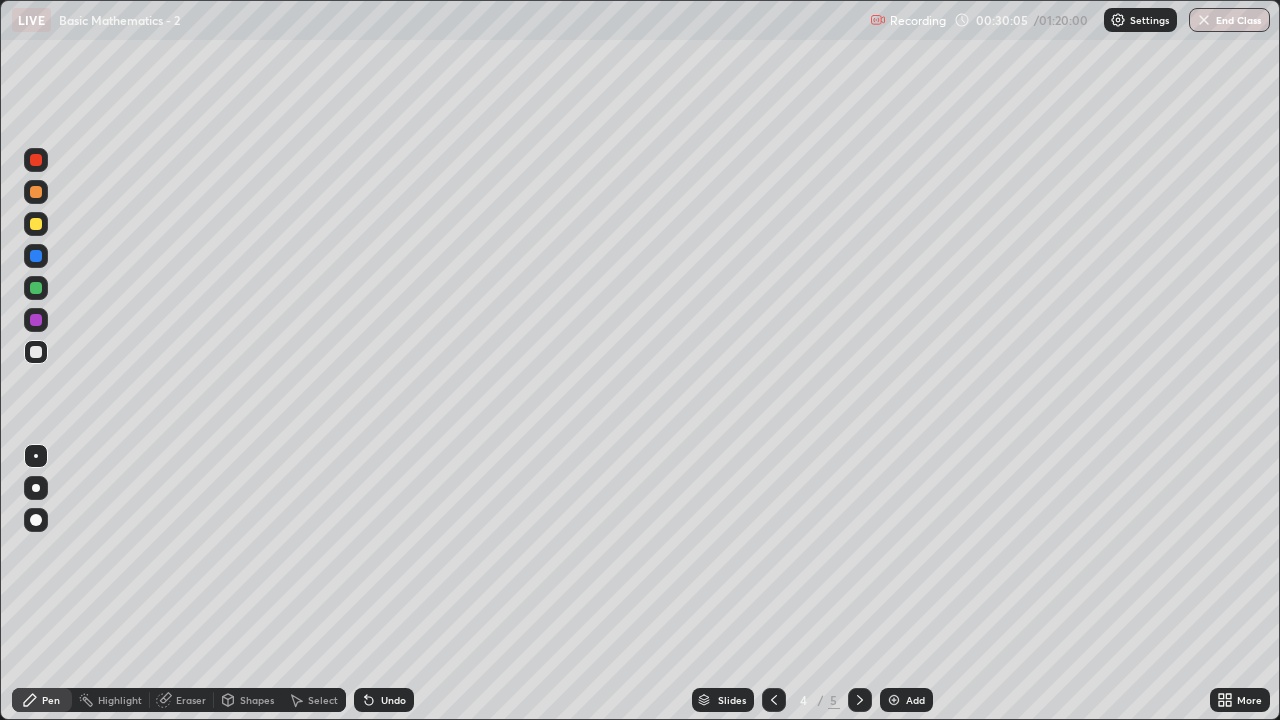 click 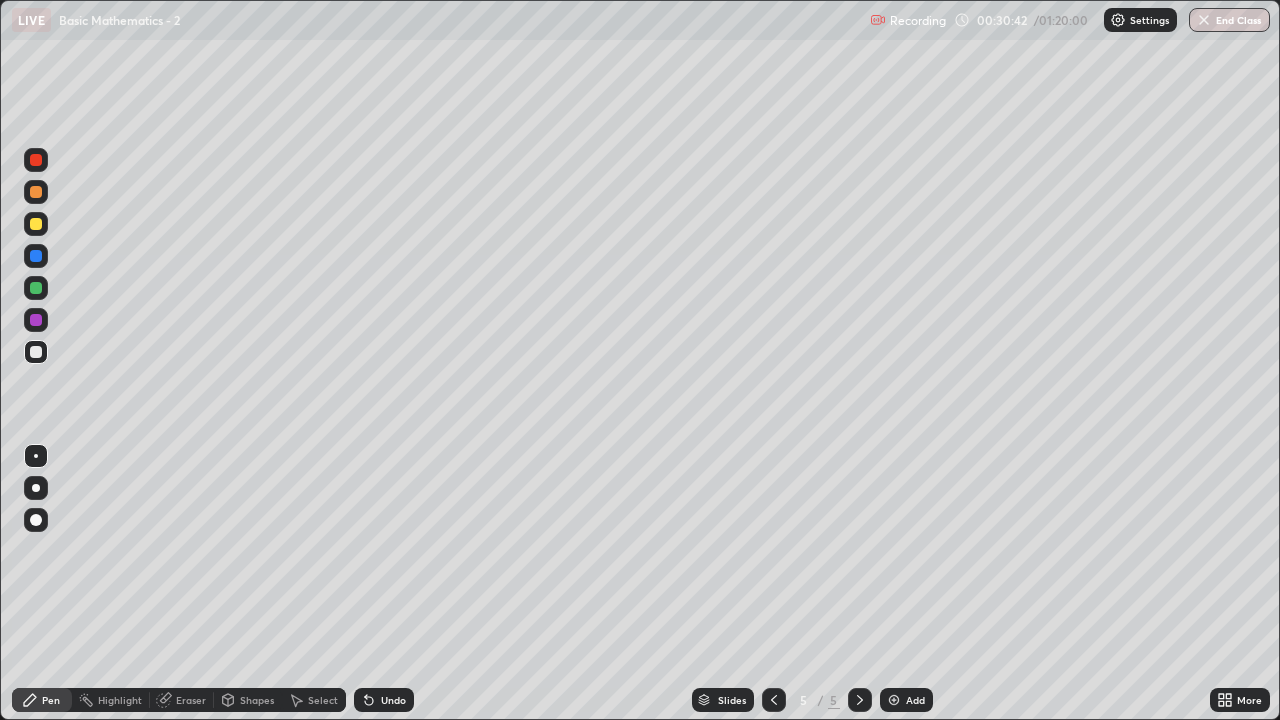 click on "Add" at bounding box center [906, 700] 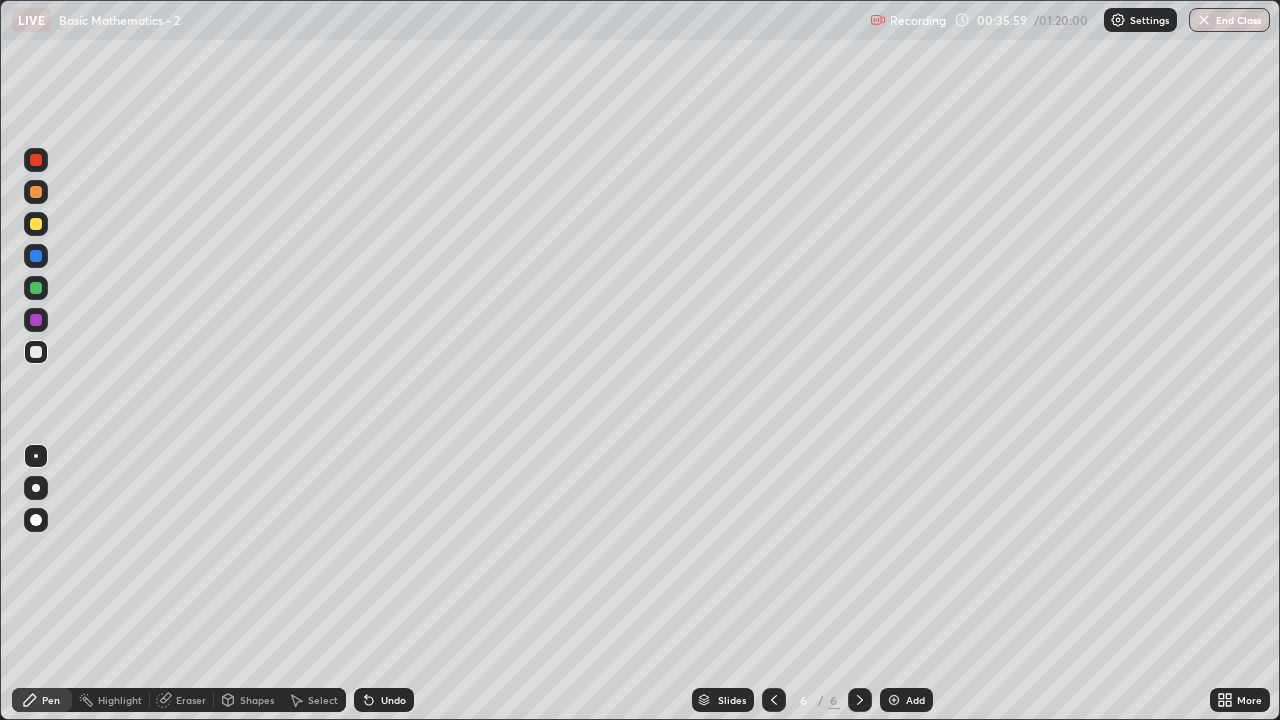 click at bounding box center [894, 700] 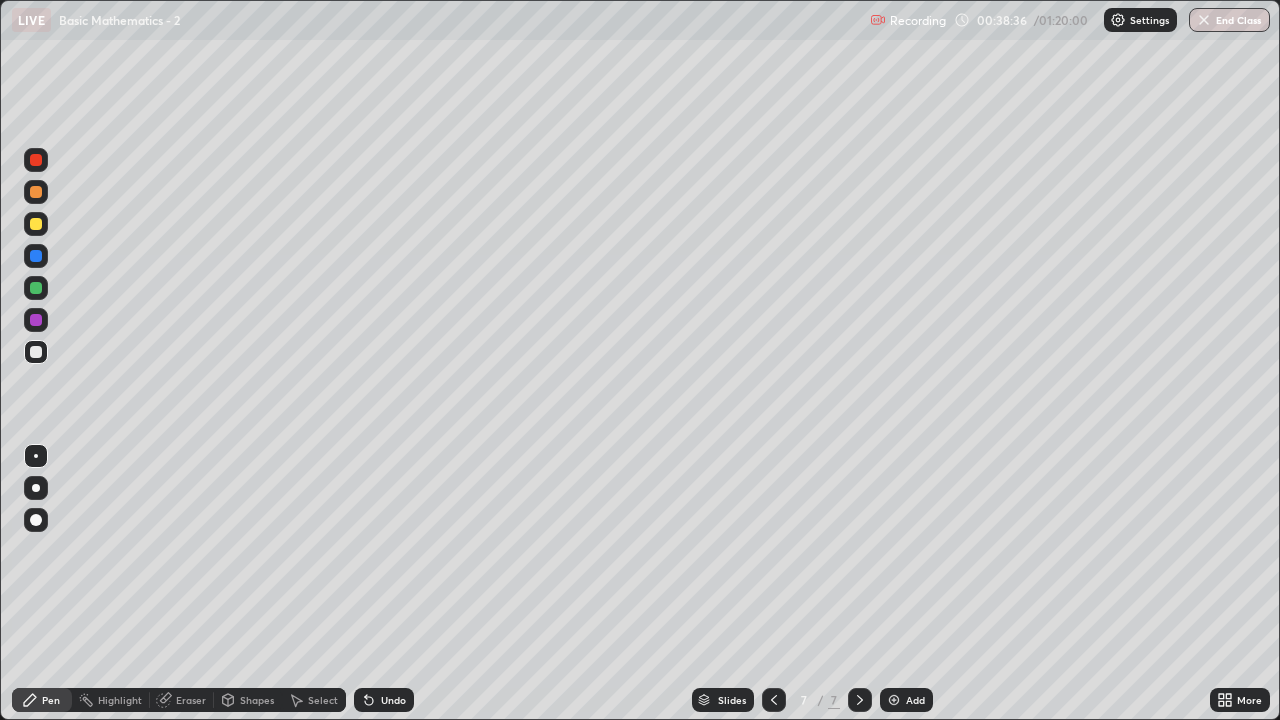click on "Add" at bounding box center [915, 700] 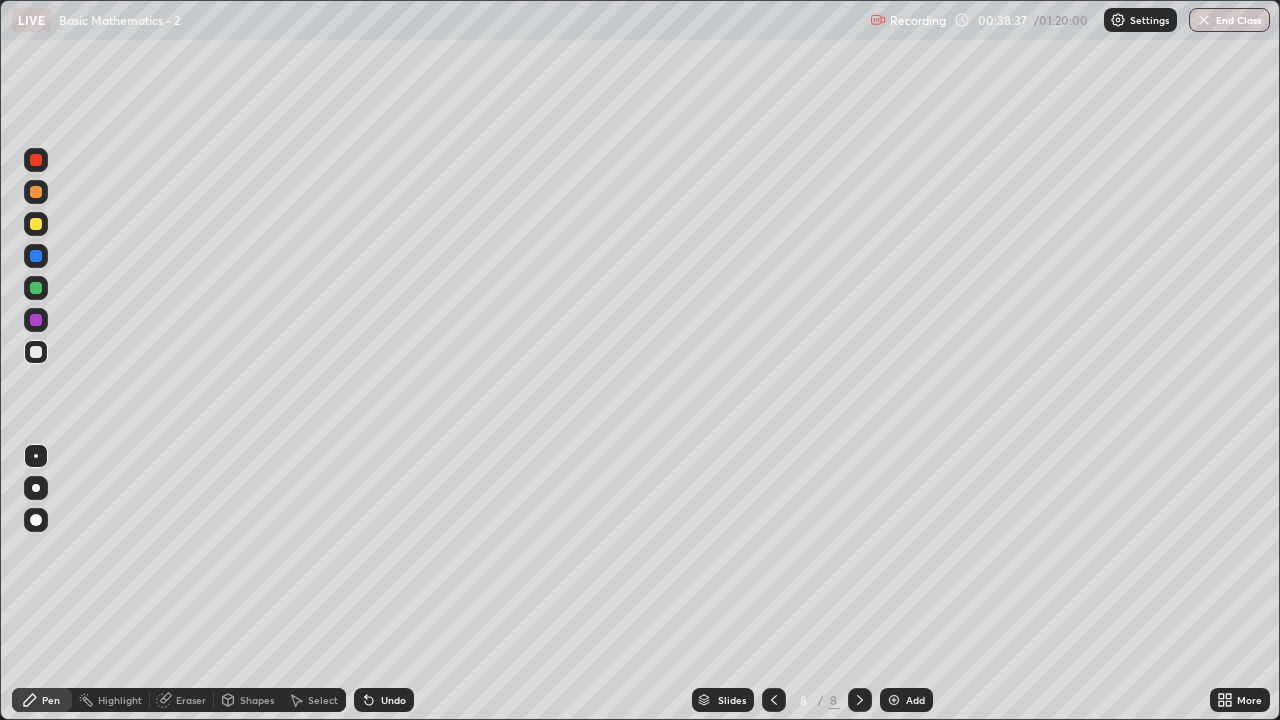 click 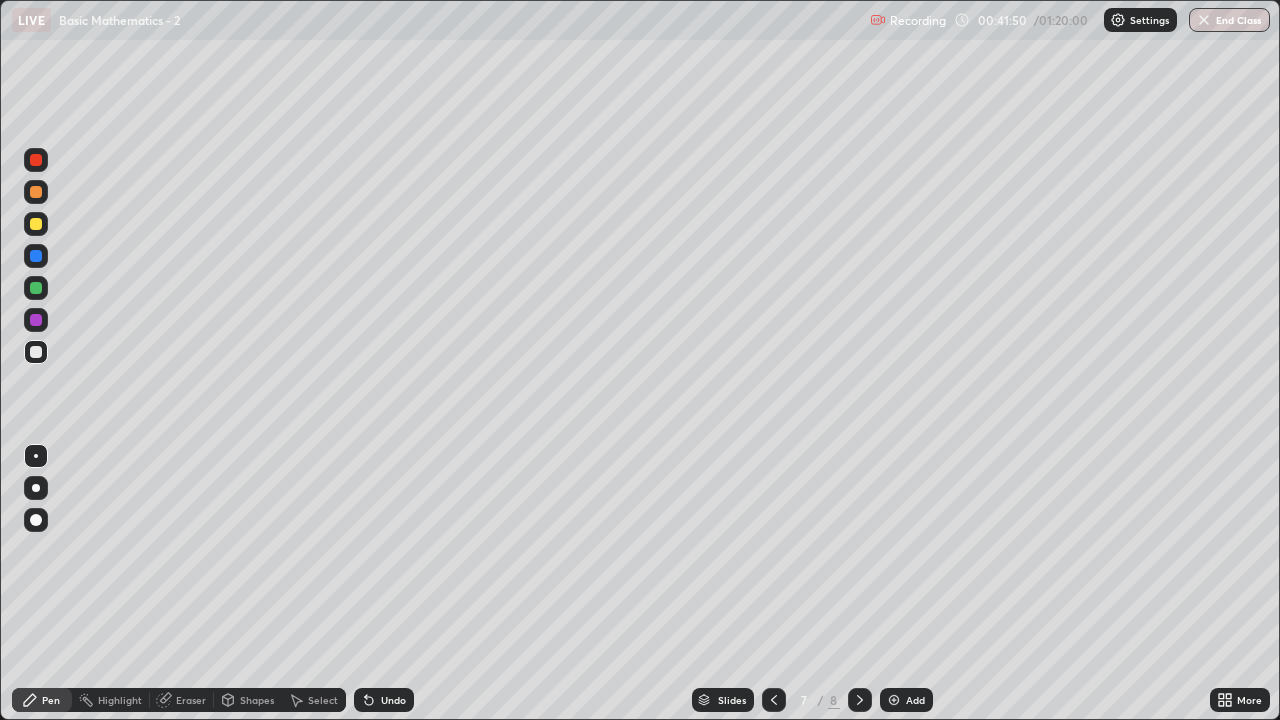 click on "Eraser" at bounding box center [191, 700] 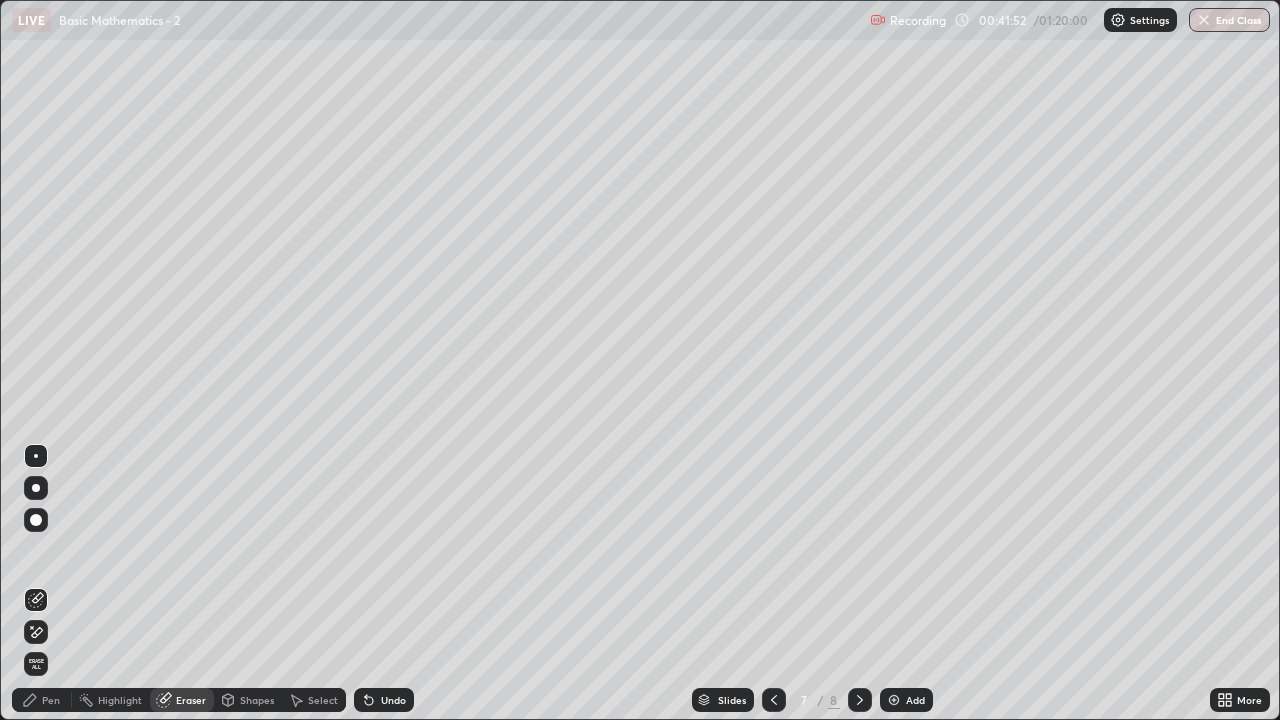 click on "Pen" at bounding box center [51, 700] 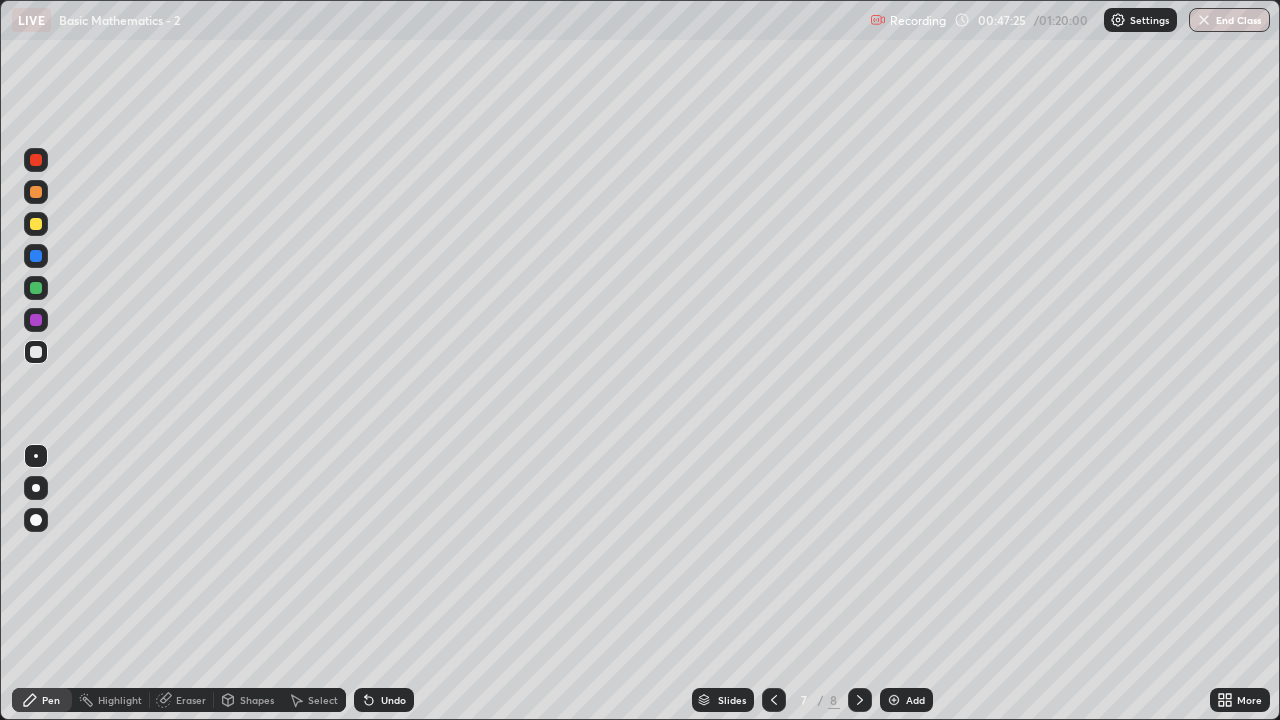 click 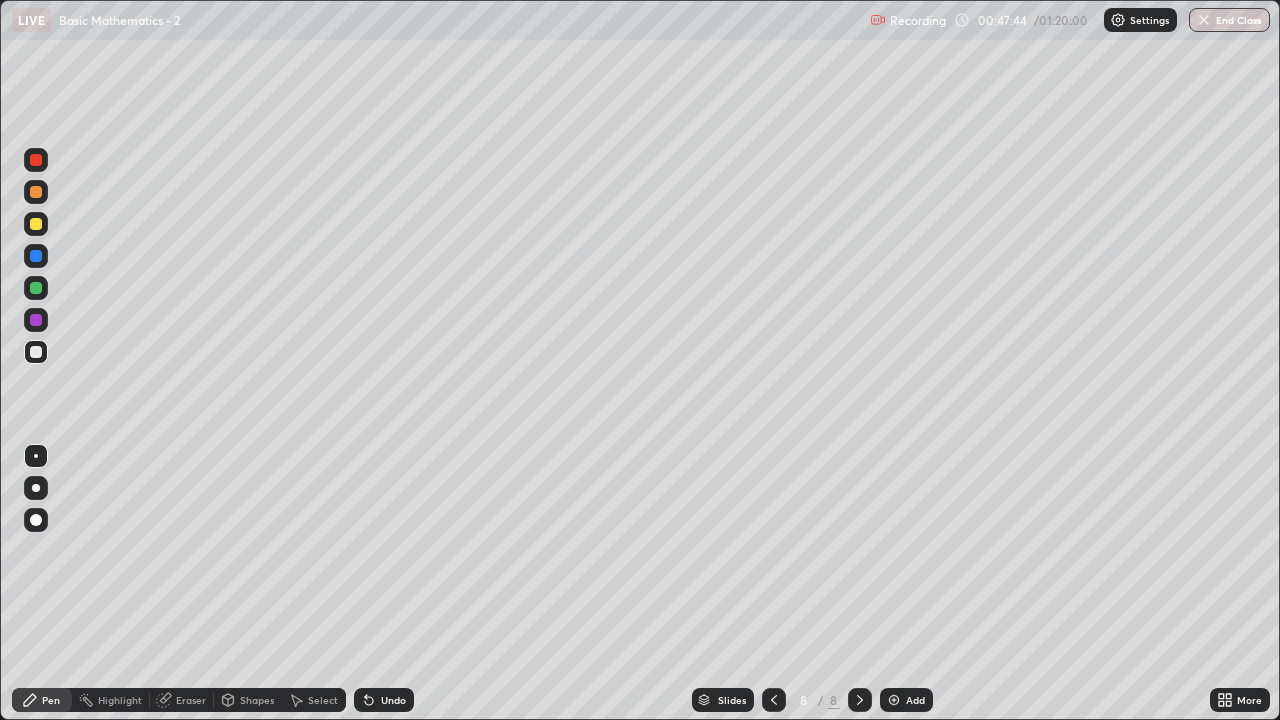 click on "Eraser" at bounding box center [182, 700] 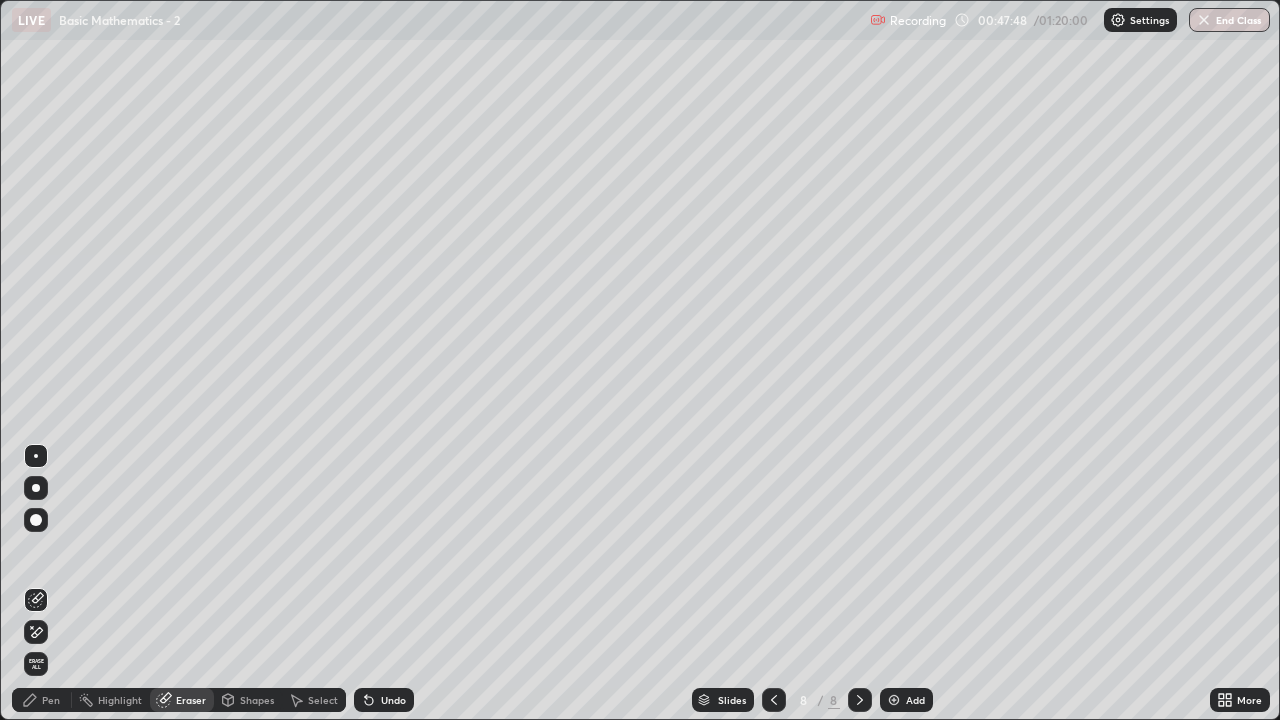 click on "Pen" at bounding box center (42, 700) 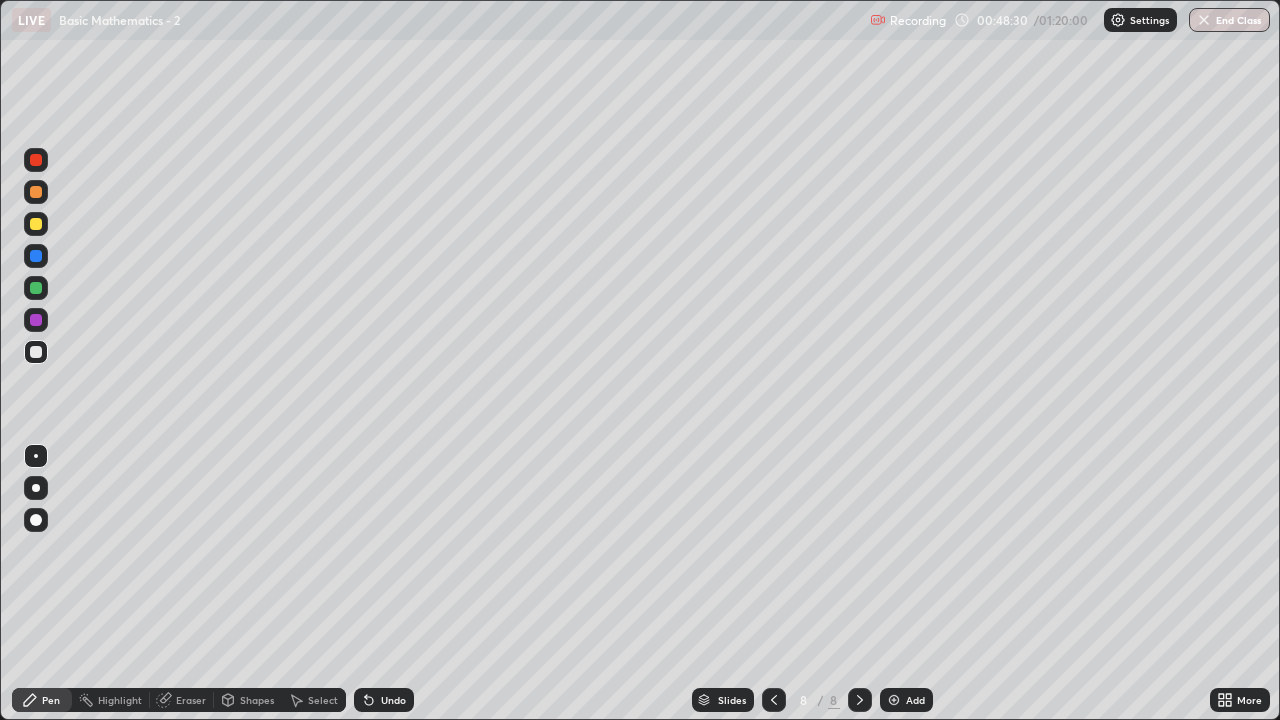 click on "Setting up your live class" at bounding box center (640, 360) 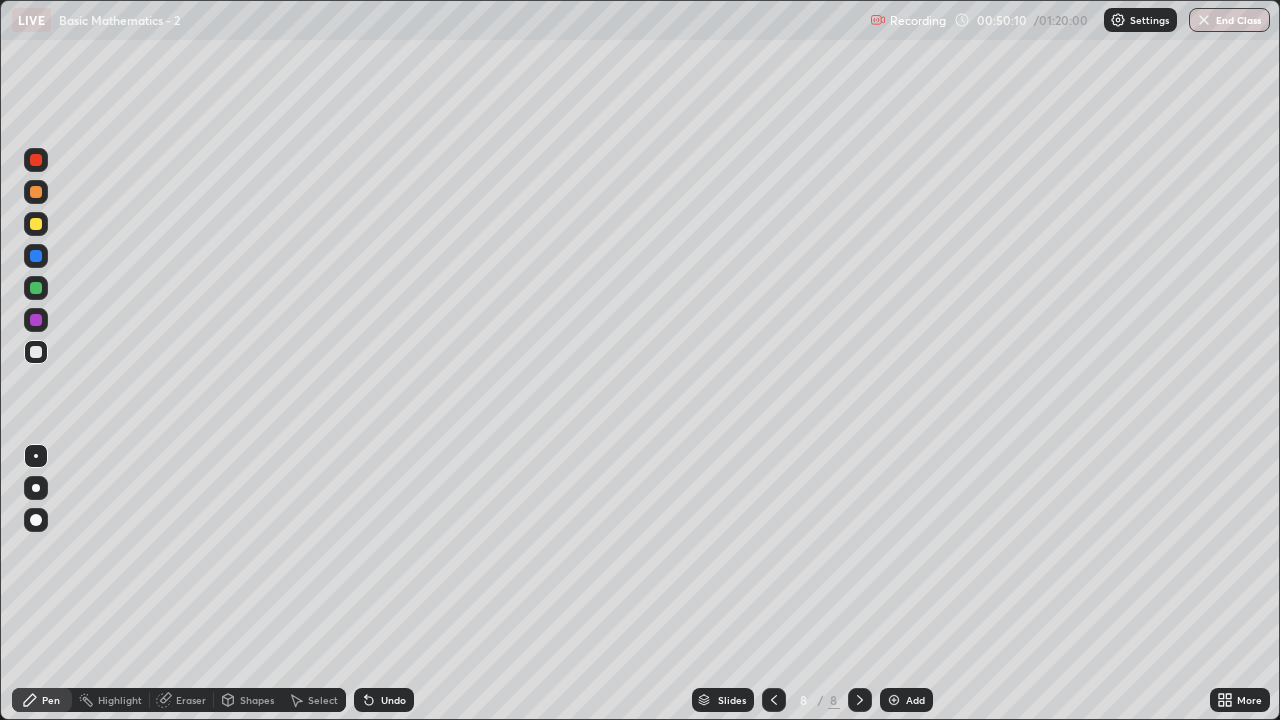 click on "Eraser" at bounding box center [182, 700] 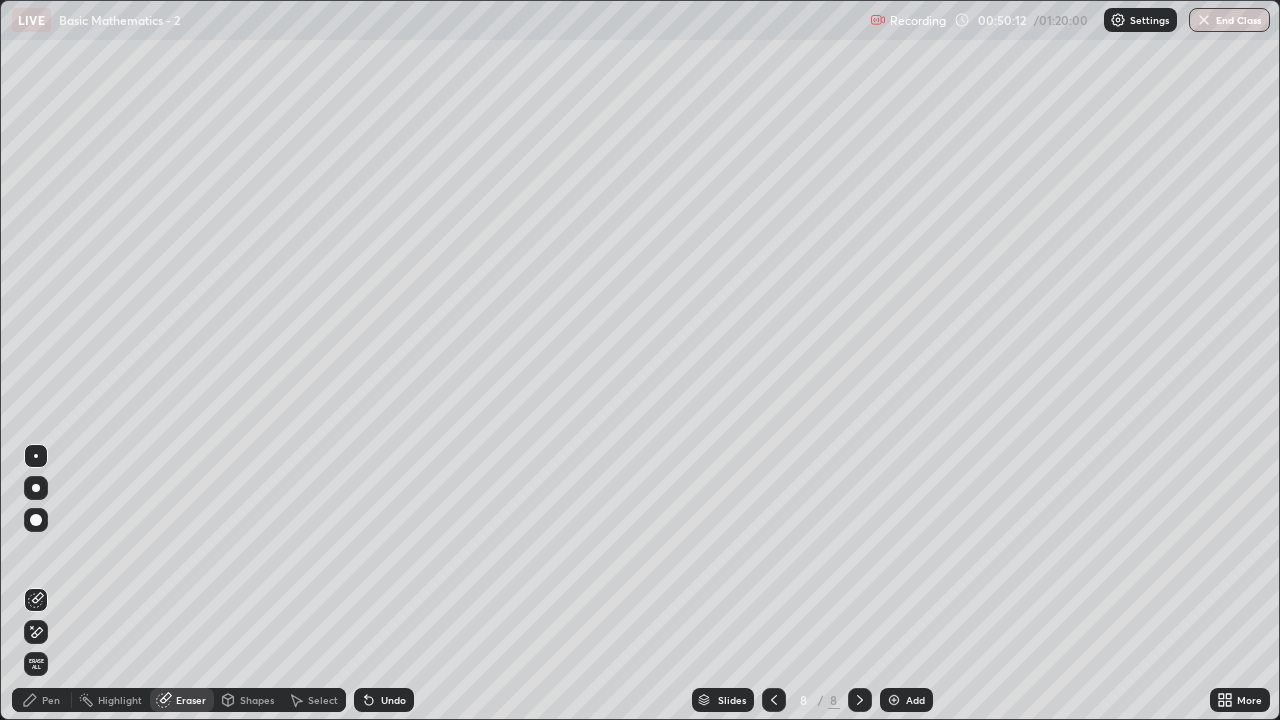 click on "Pen" at bounding box center (42, 700) 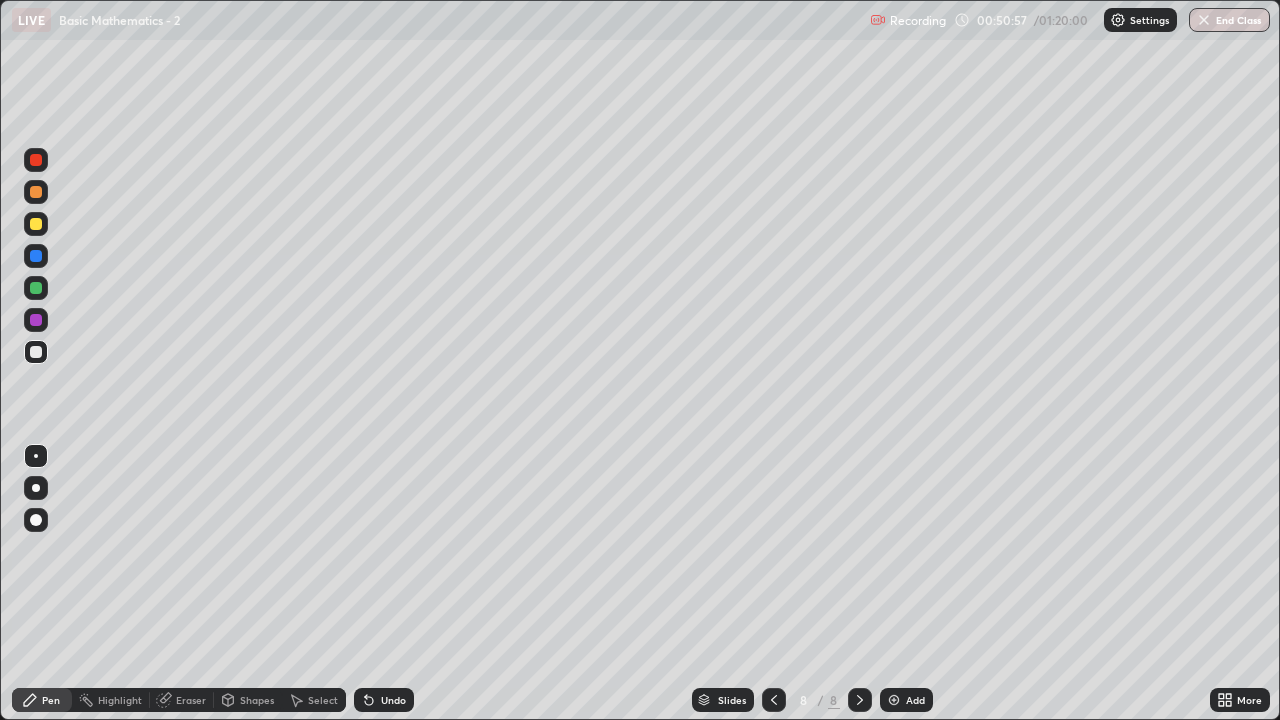 click on "Recording 00:50:57 /  01:20:00 Settings End Class" at bounding box center (1070, 20) 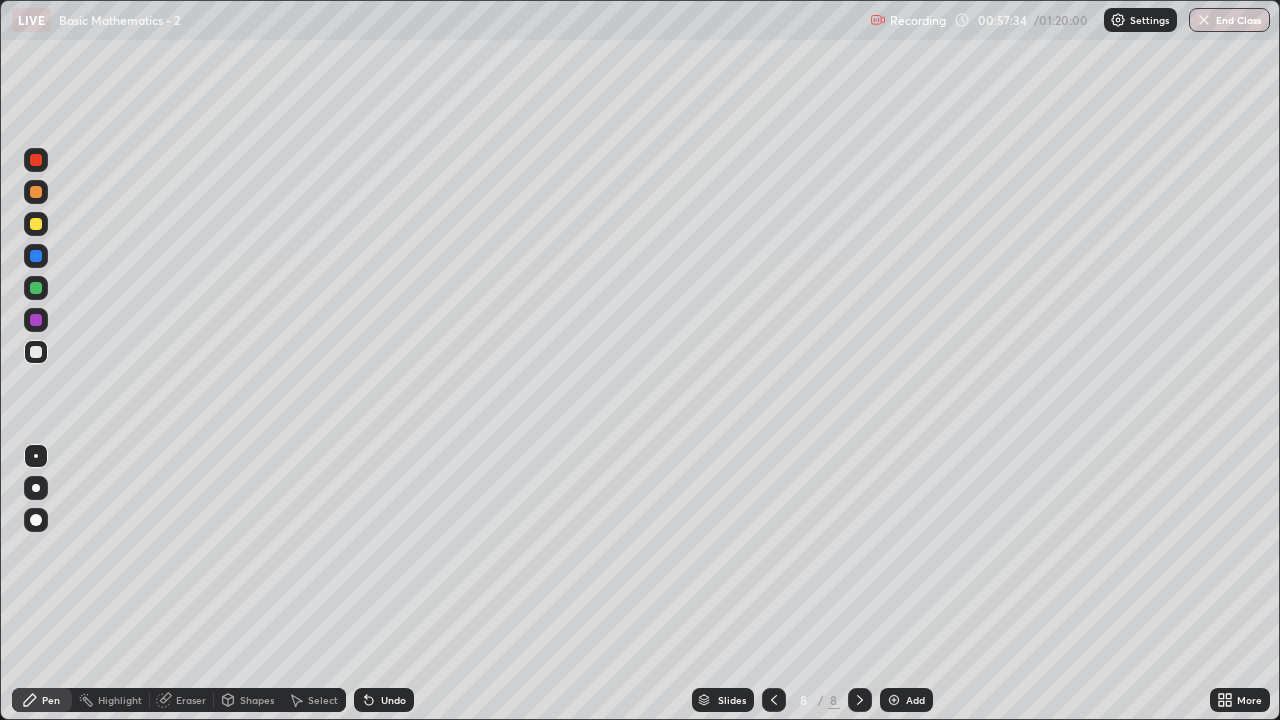 click on "Add" at bounding box center (915, 700) 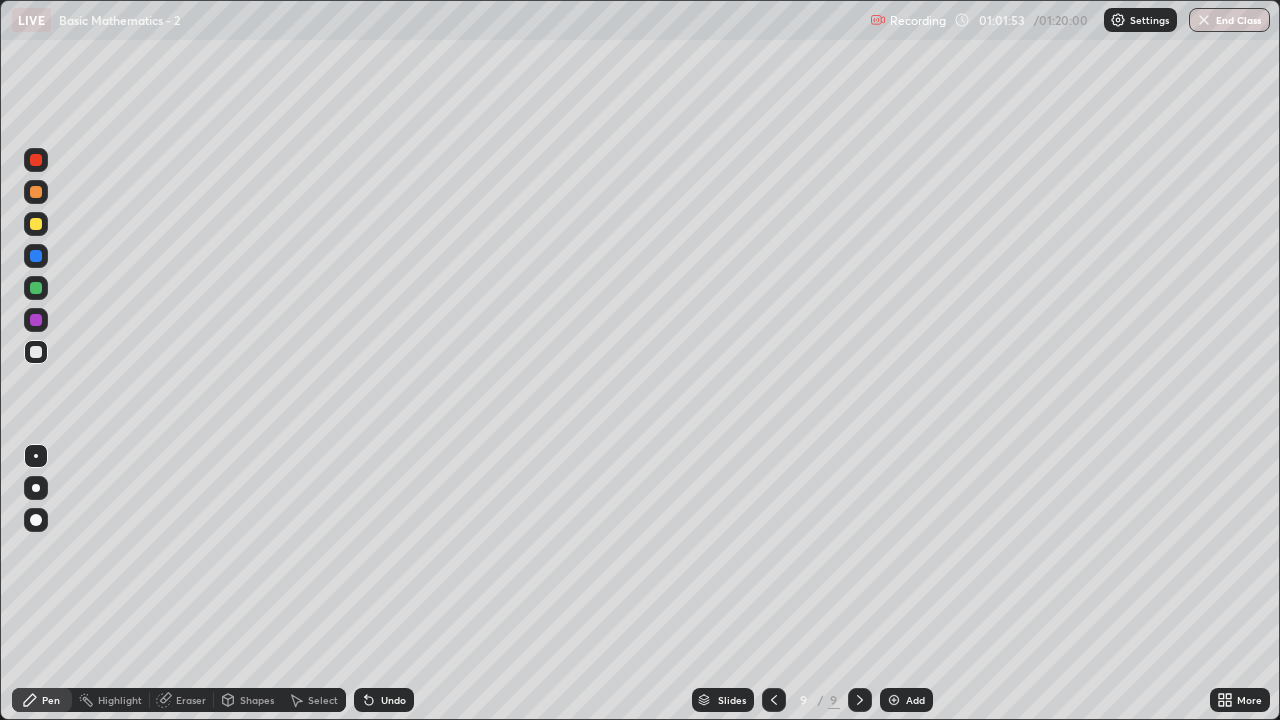 click on "Add" at bounding box center [915, 700] 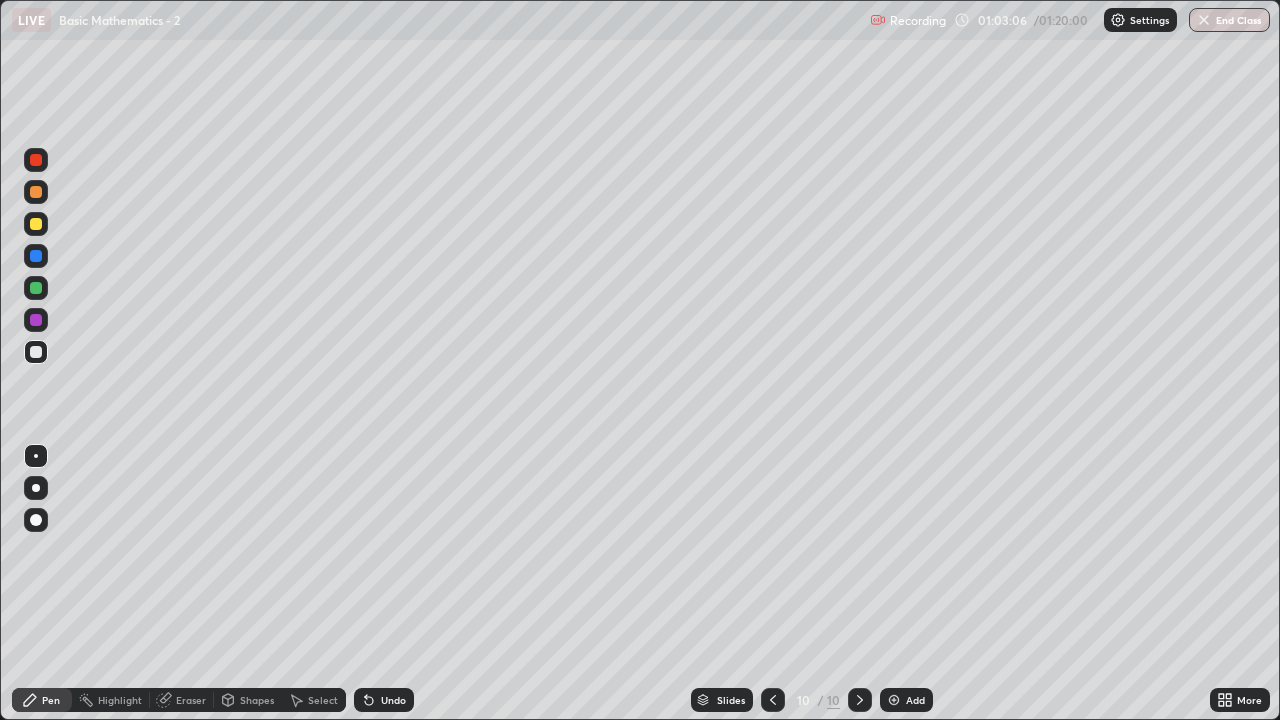 click at bounding box center [773, 700] 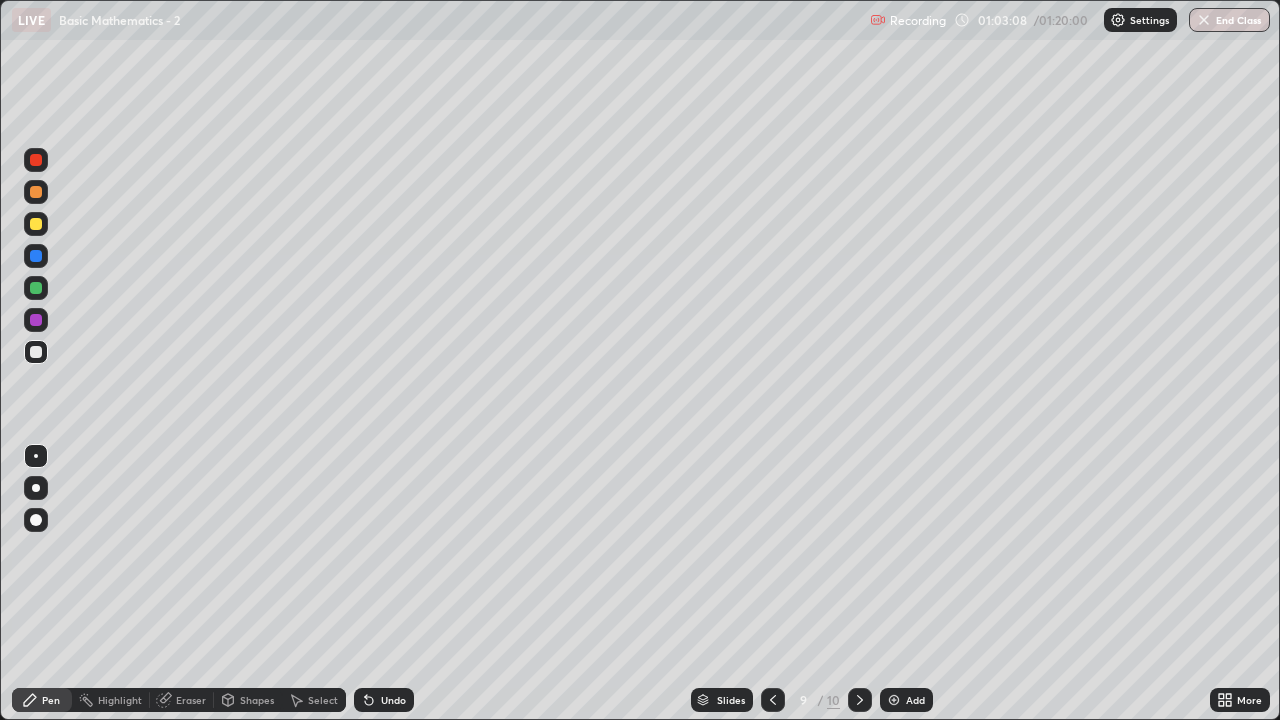 click at bounding box center (860, 700) 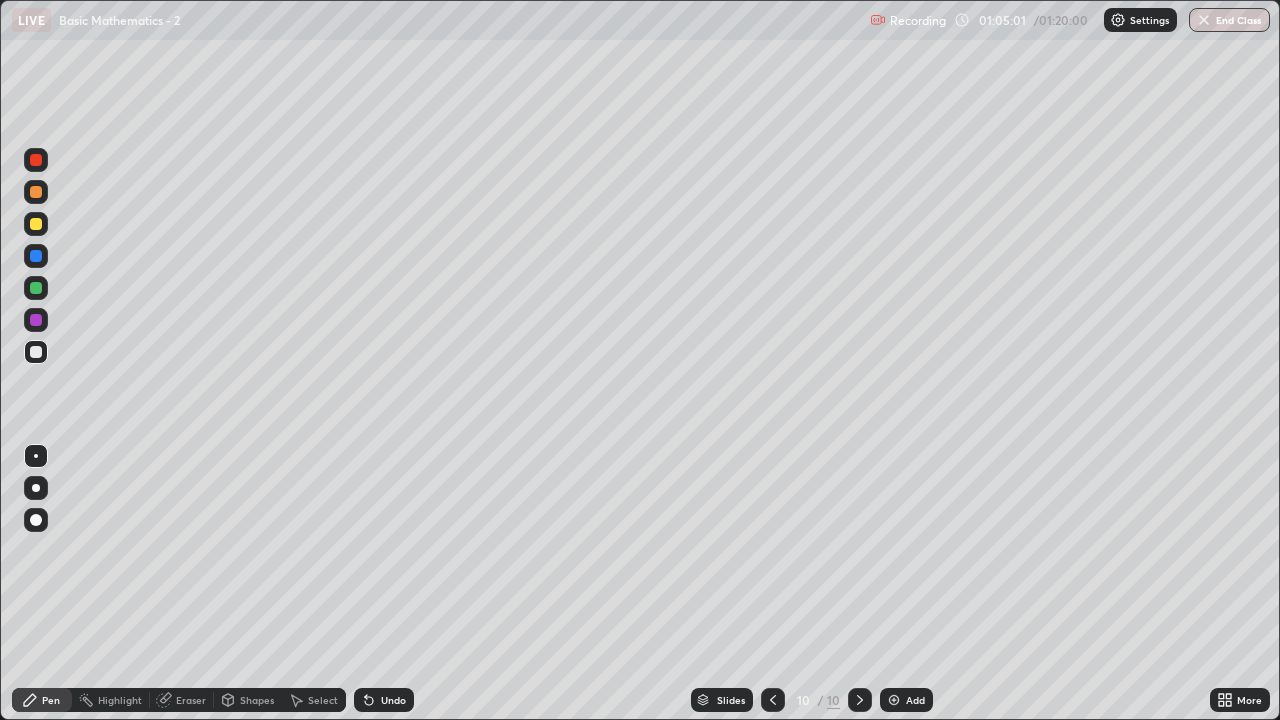 click 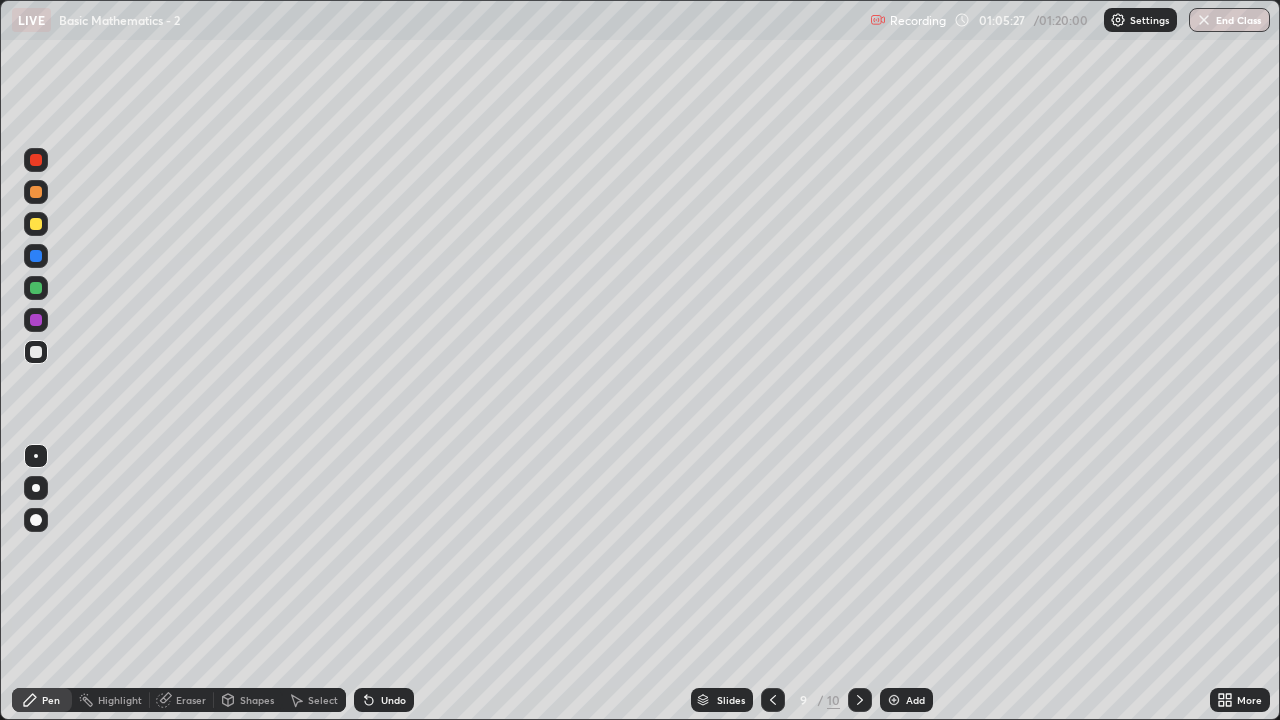 click 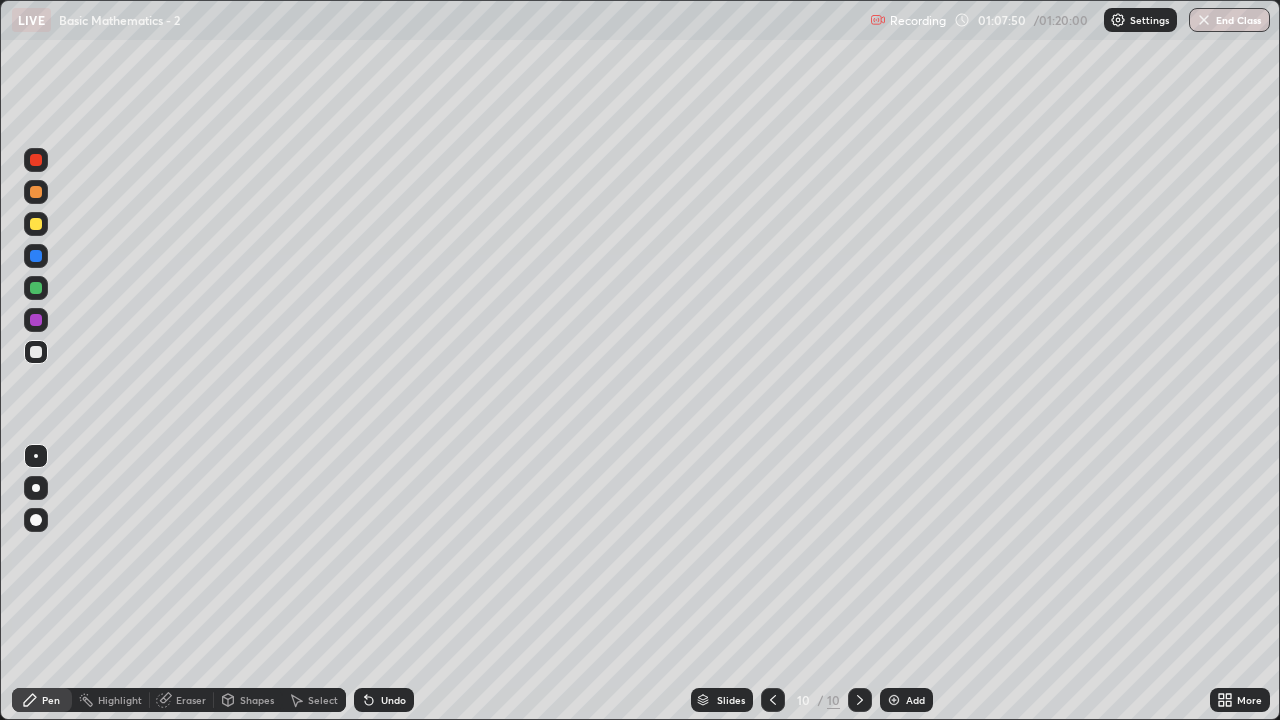 click on "Eraser" at bounding box center [182, 700] 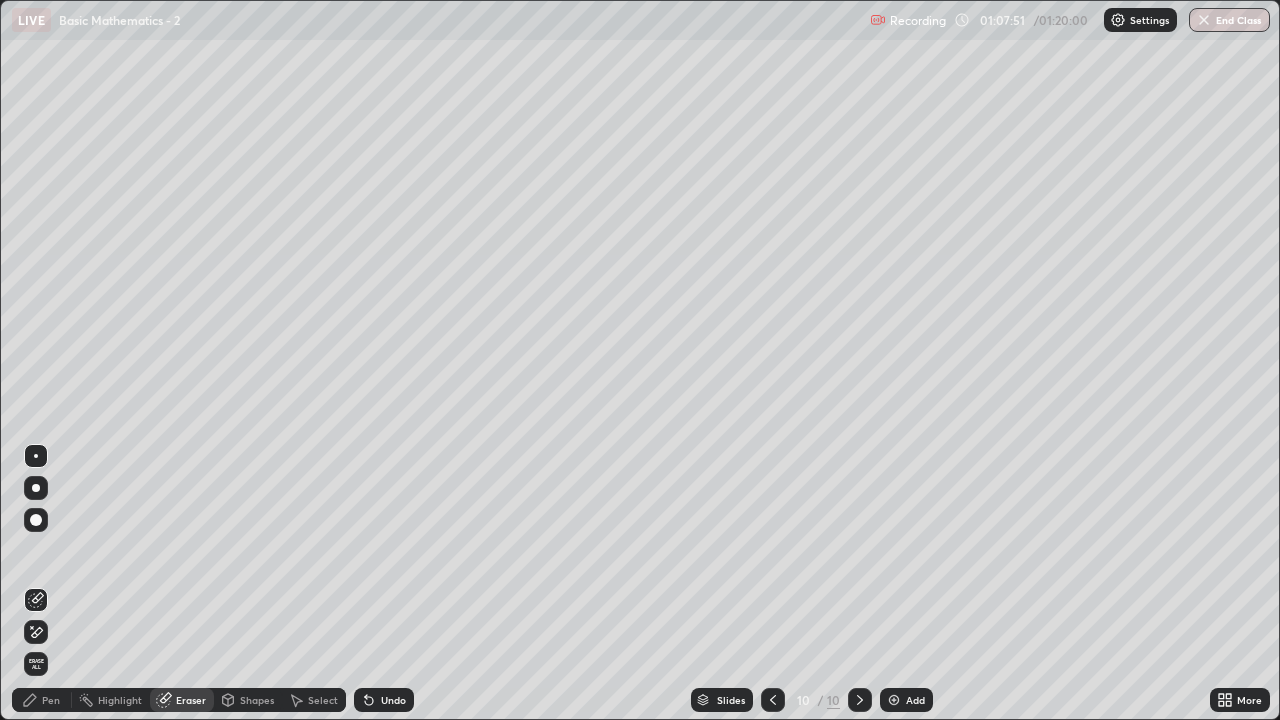 click on "Pen" at bounding box center (42, 700) 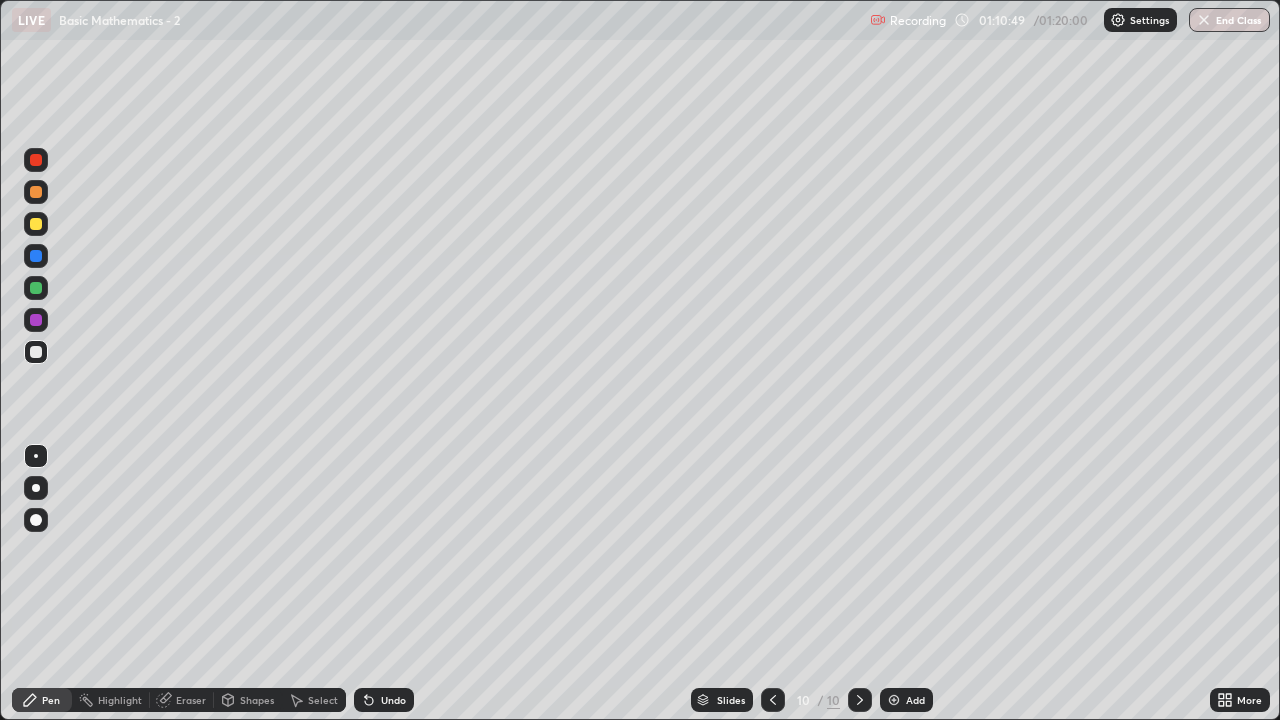 click on "Add" at bounding box center (915, 700) 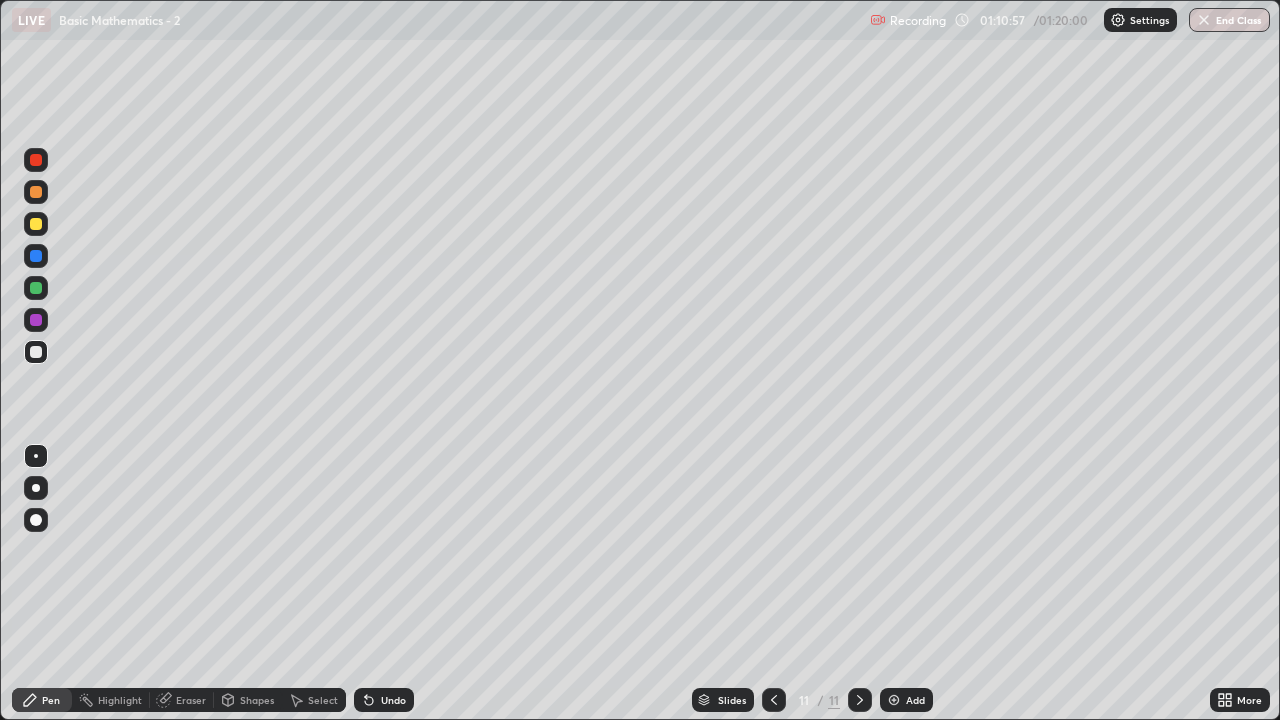 click 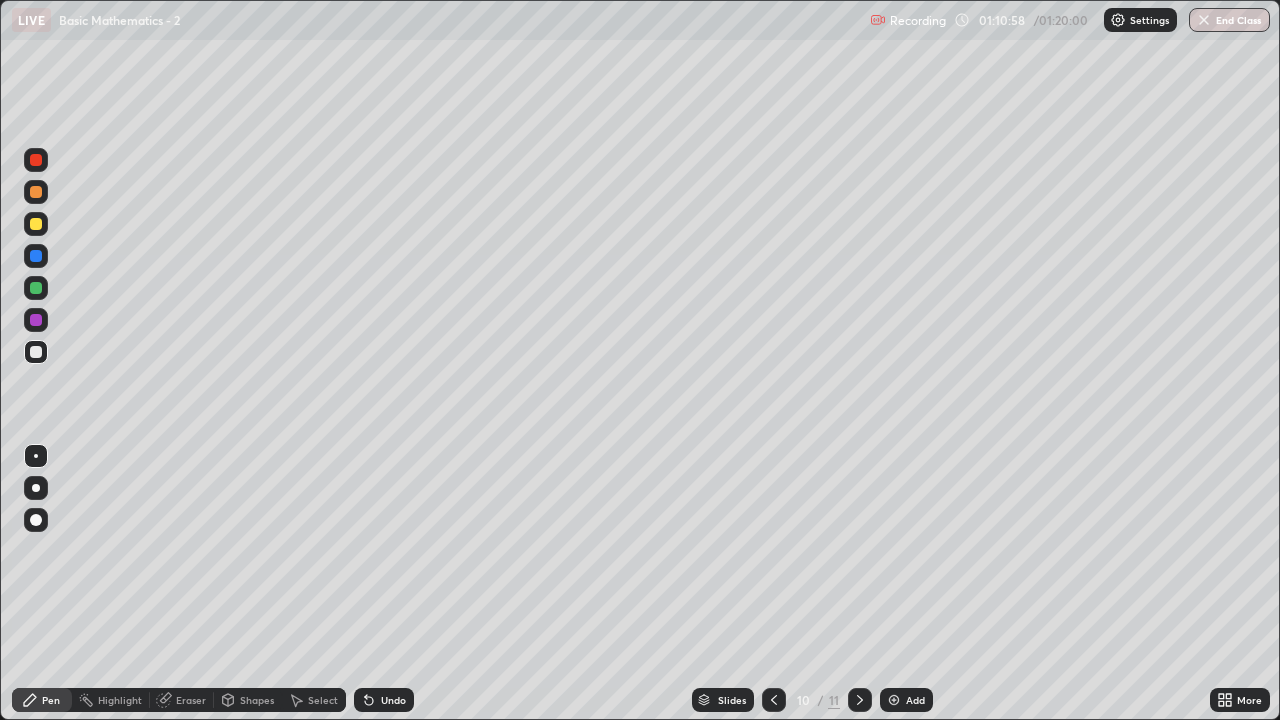 click 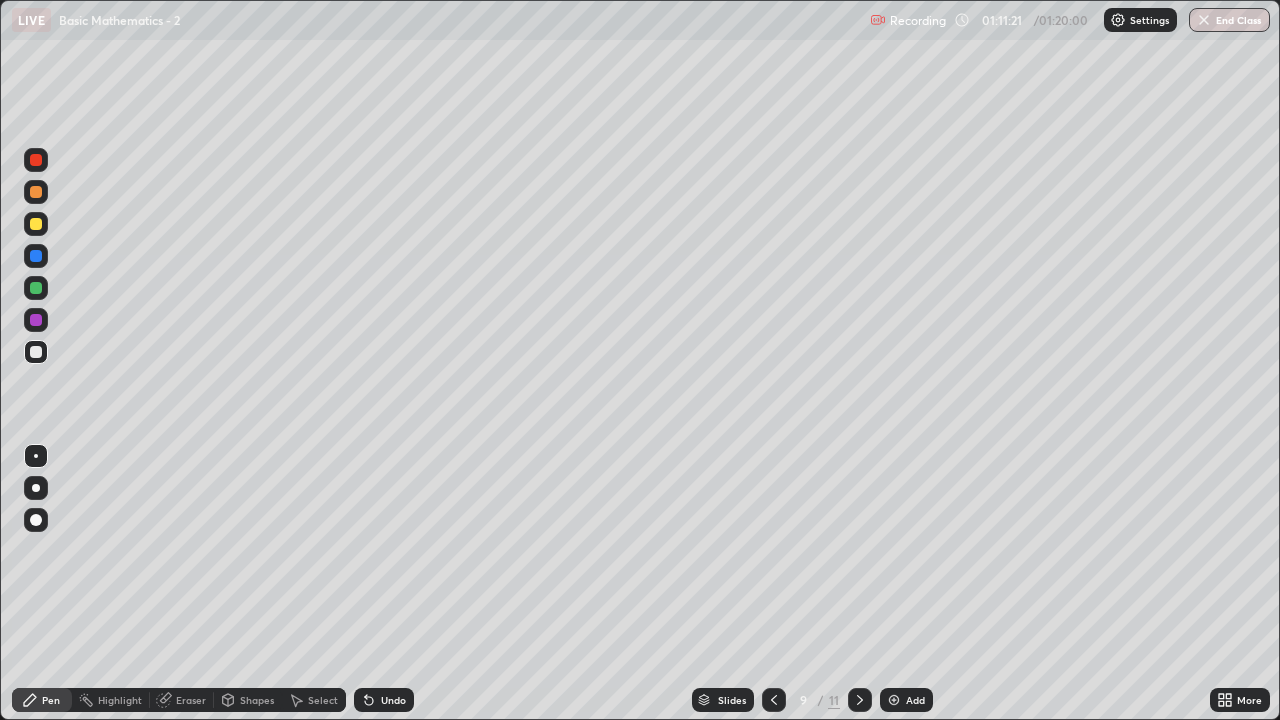 click at bounding box center (860, 700) 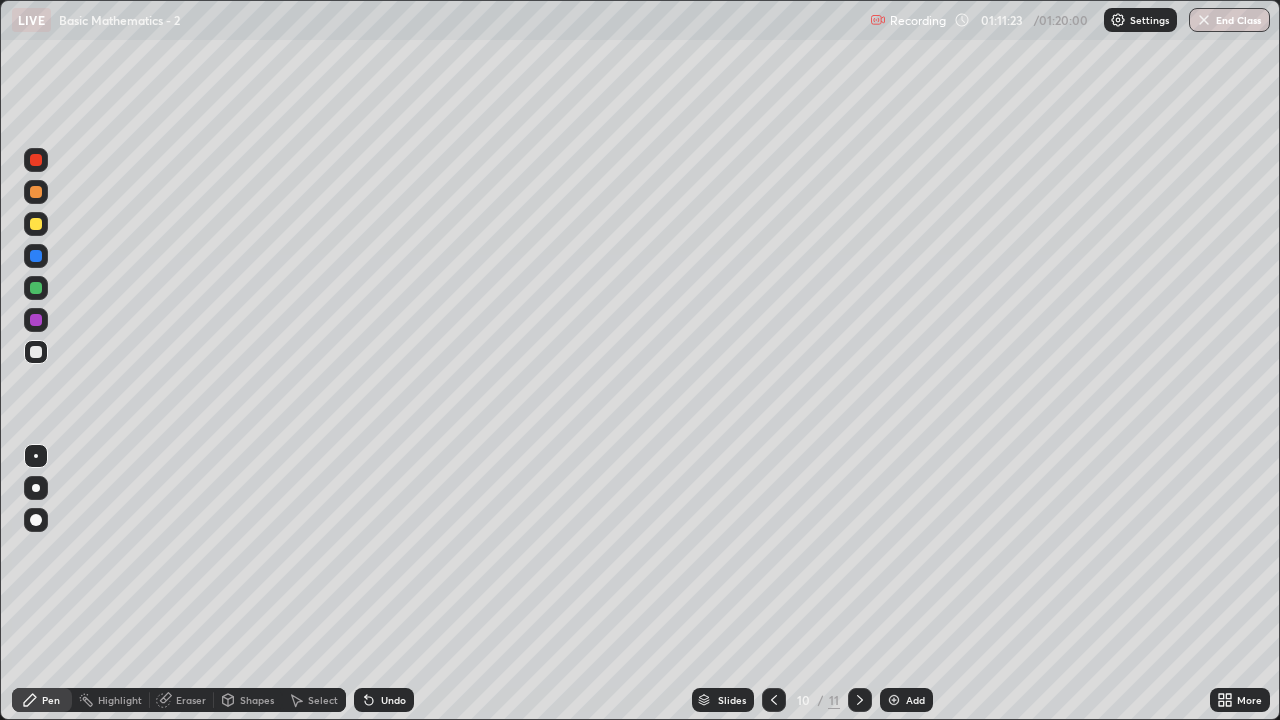 click at bounding box center (860, 700) 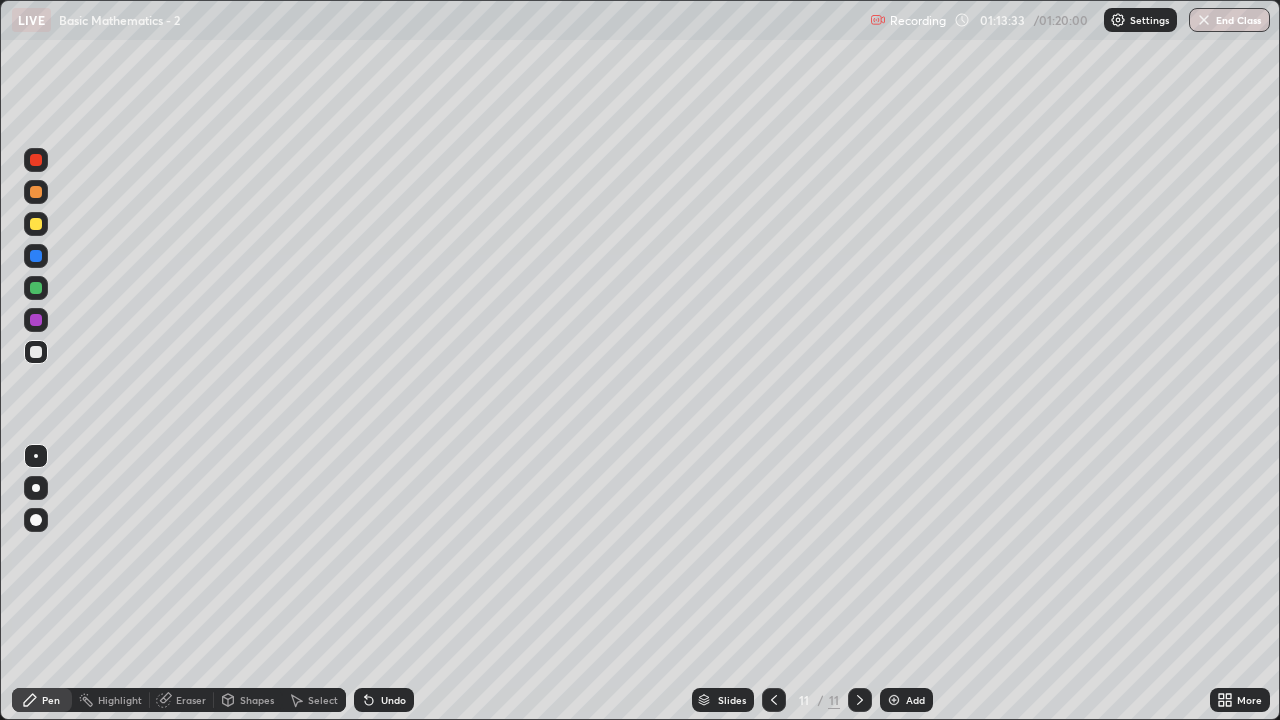 click 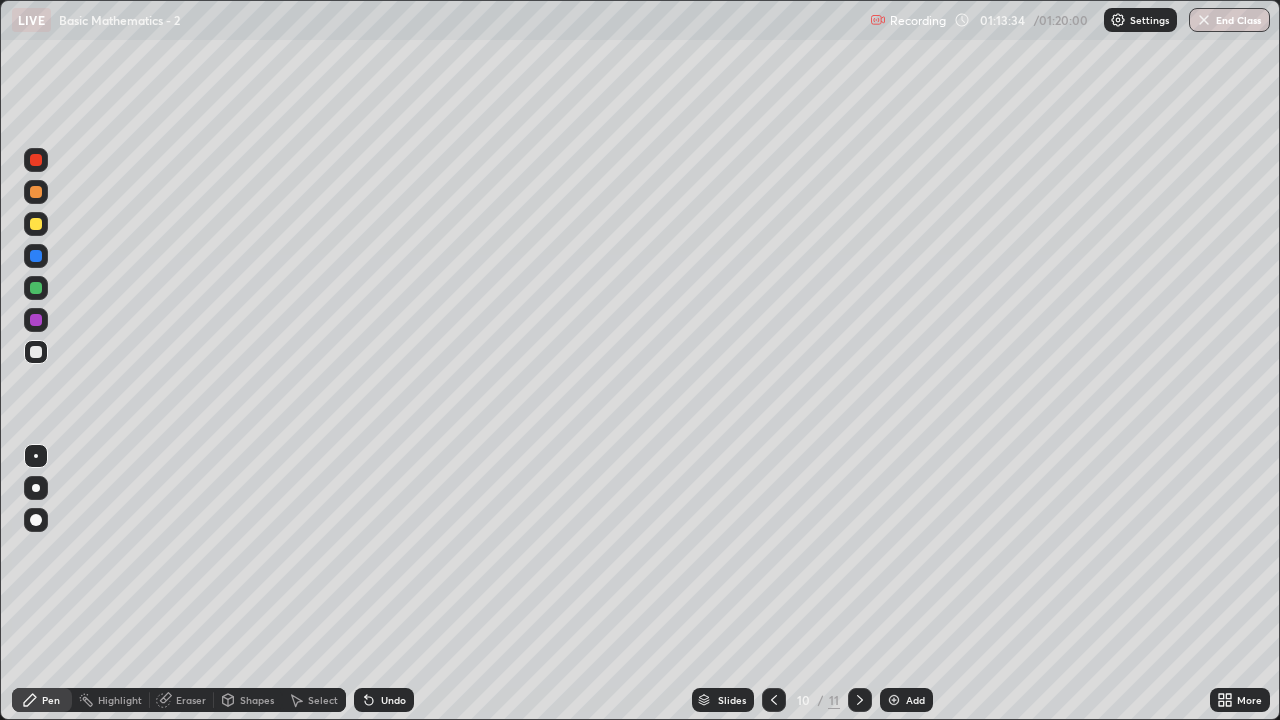 click 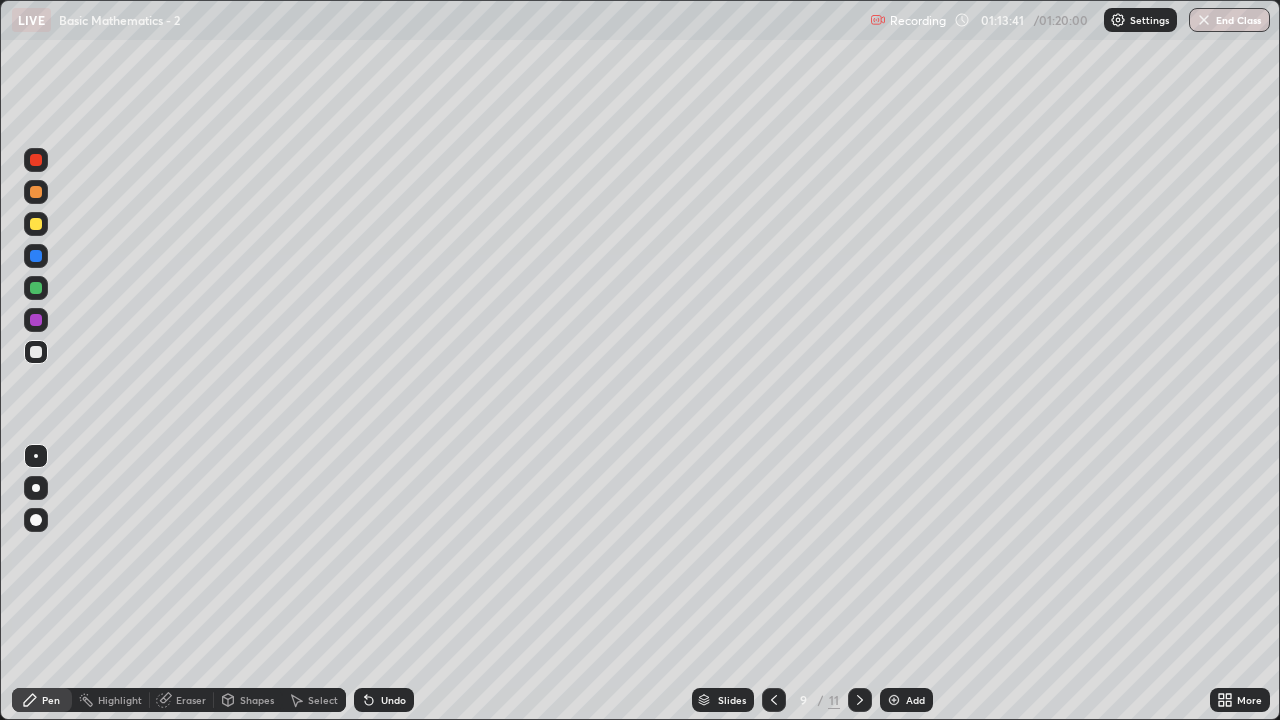 click 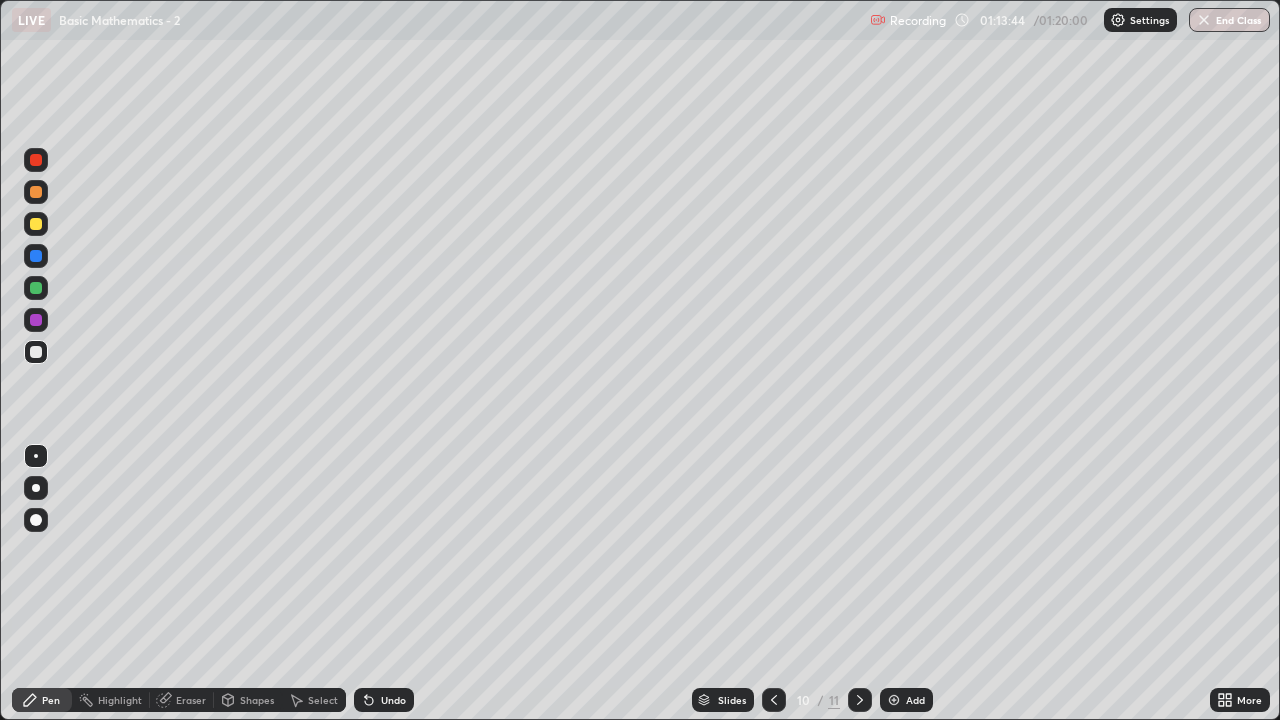 click at bounding box center (860, 700) 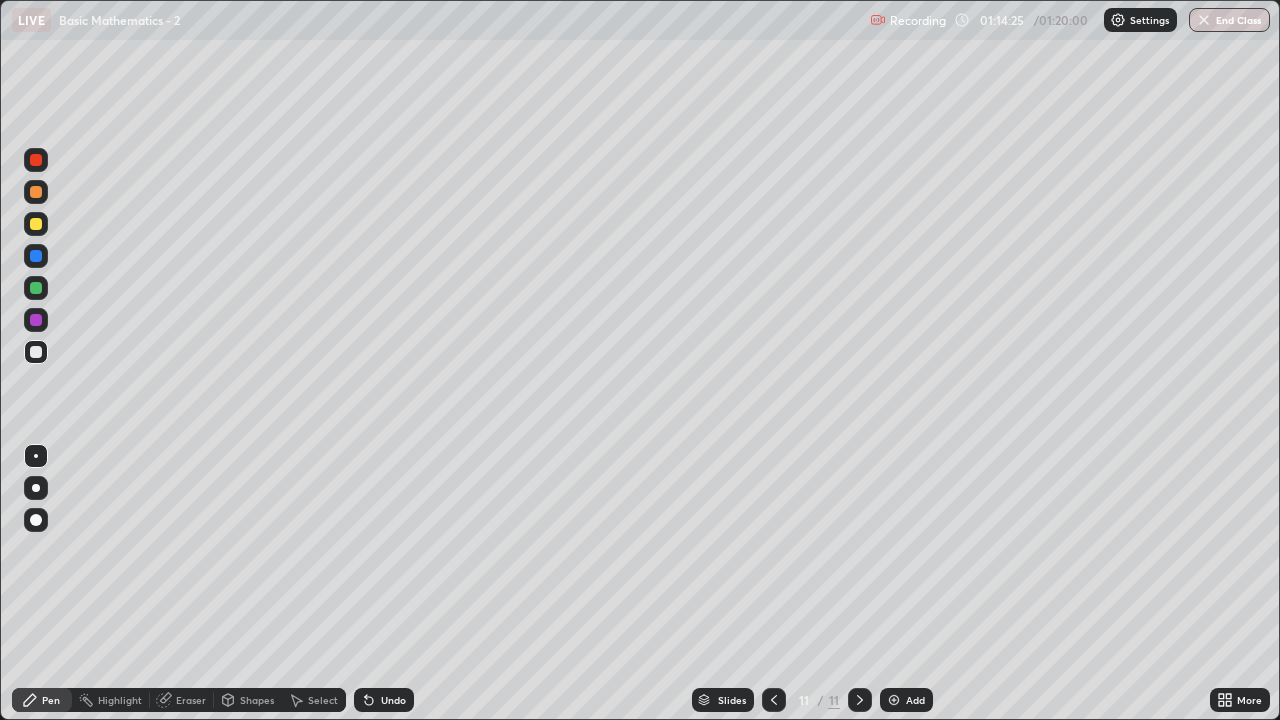 click 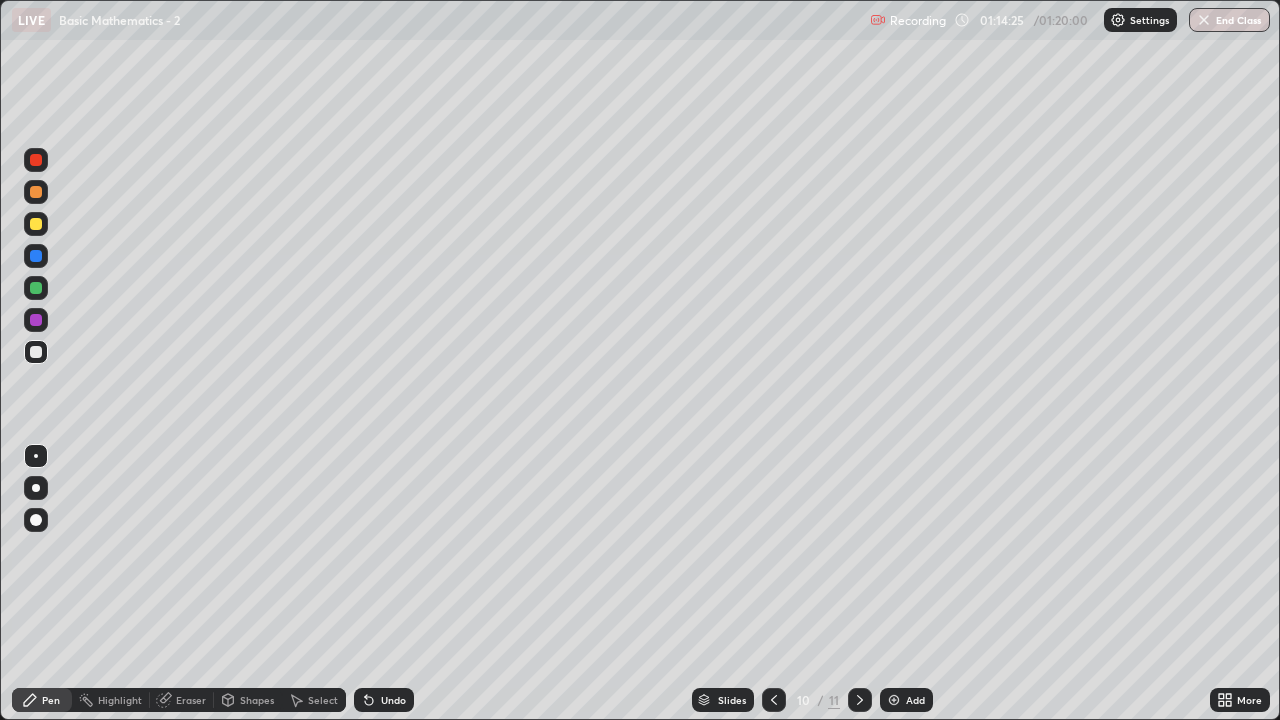 click 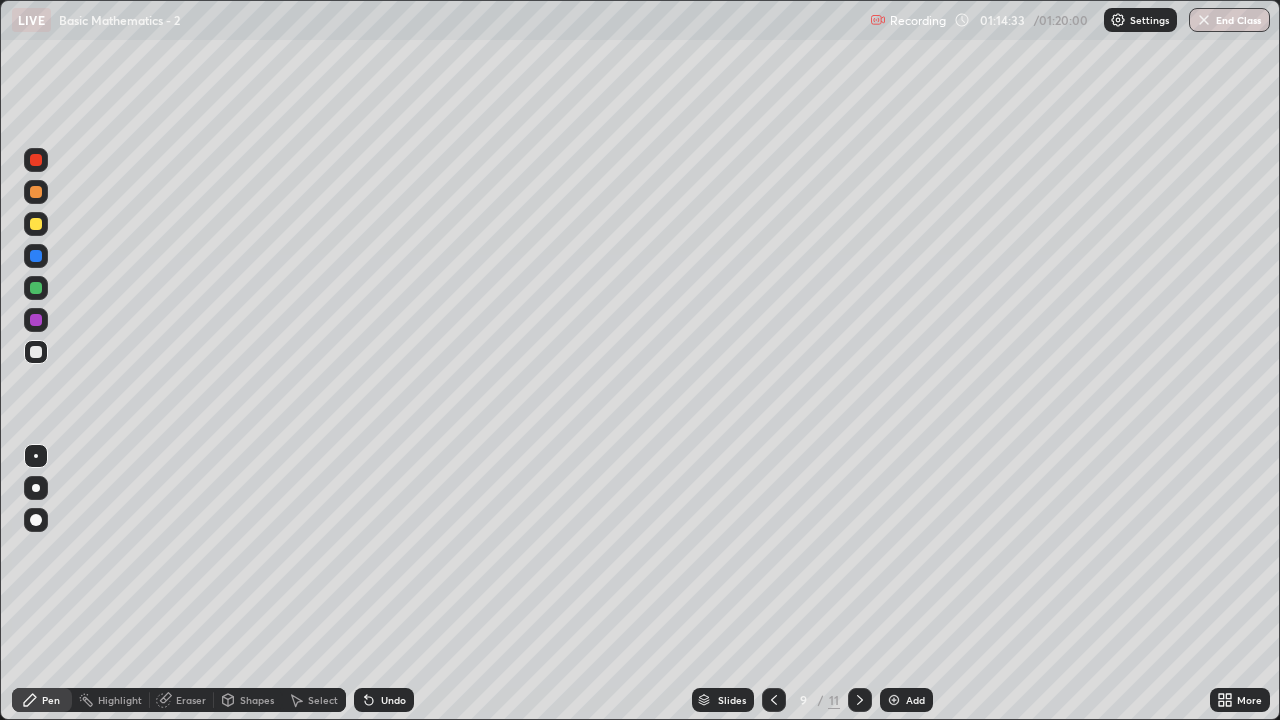 click 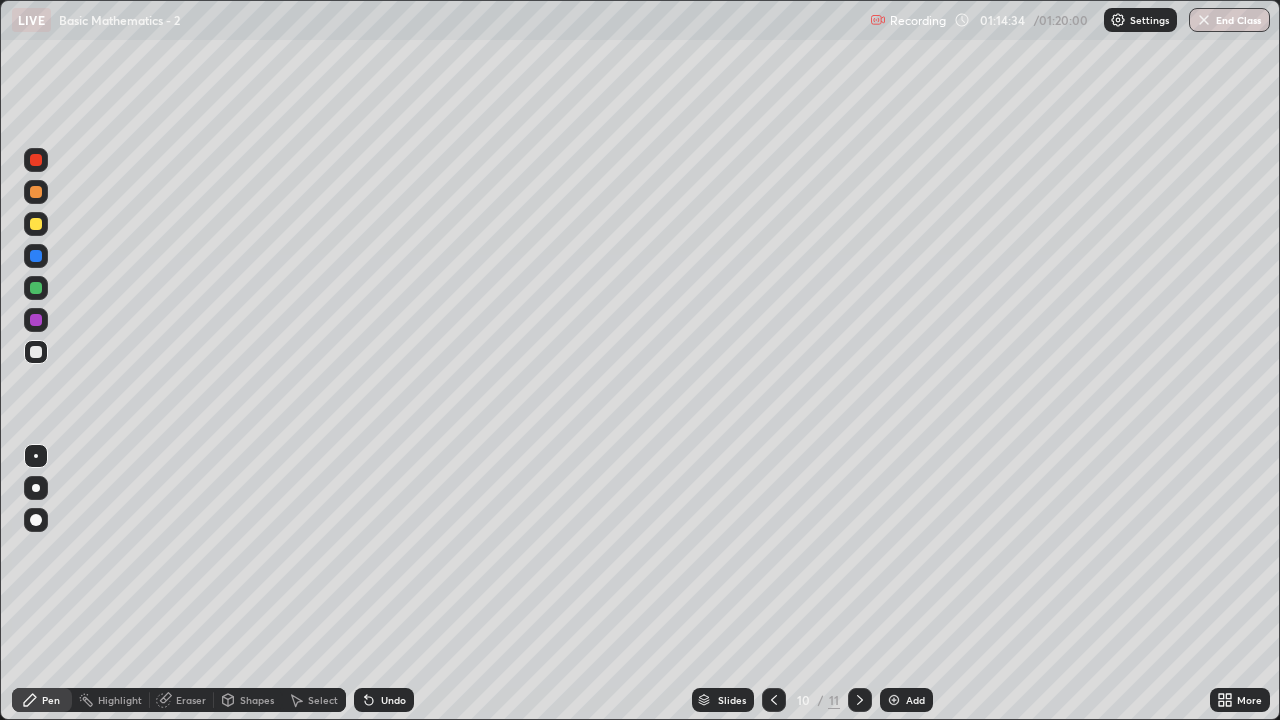 click at bounding box center (860, 700) 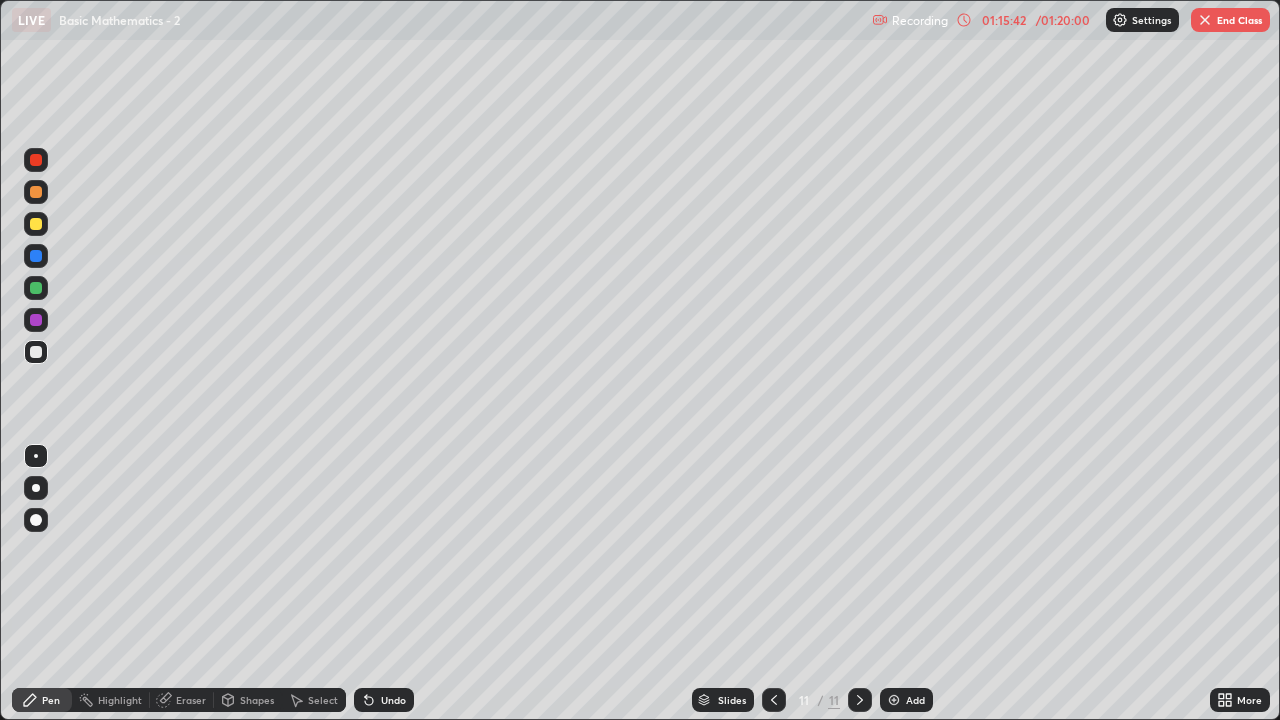 click 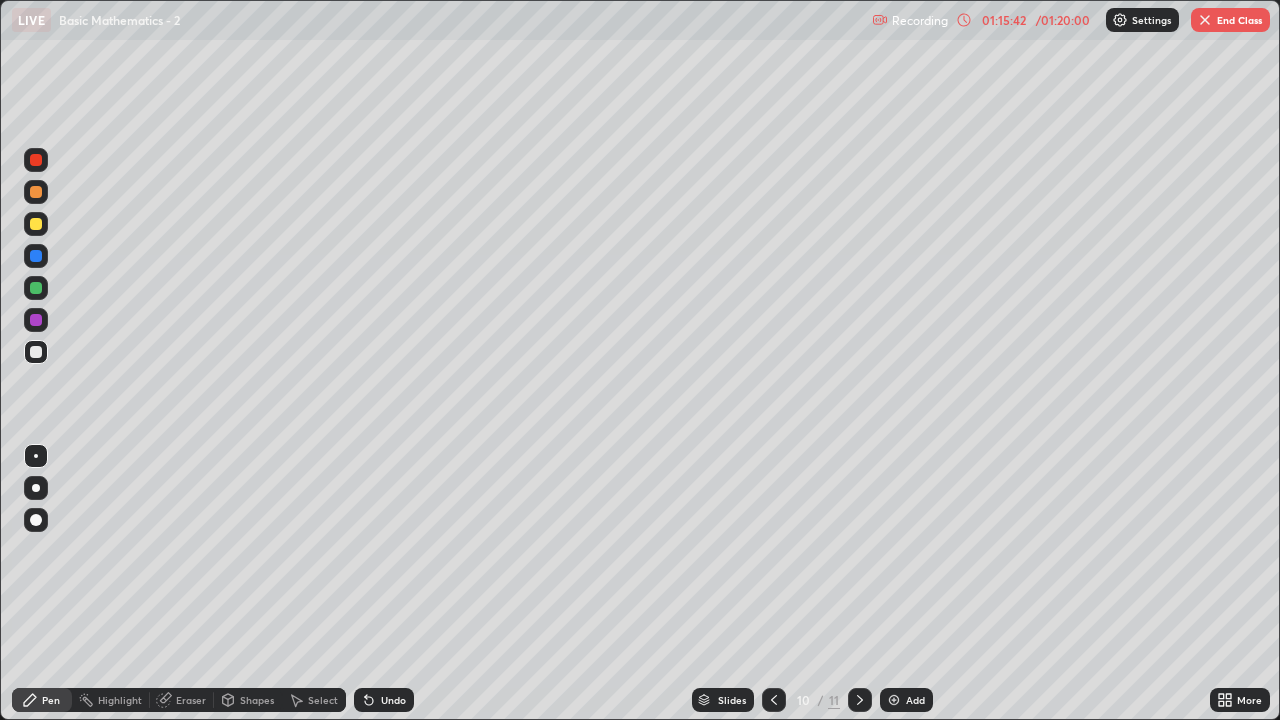click 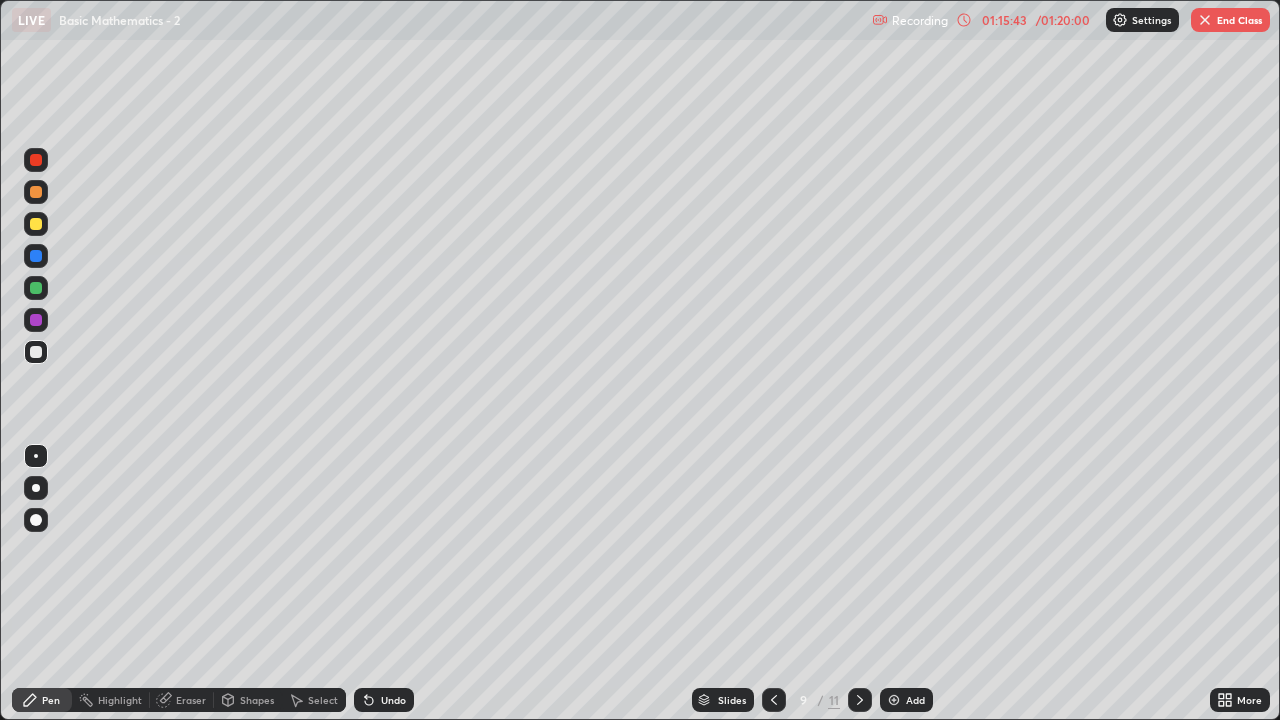 click 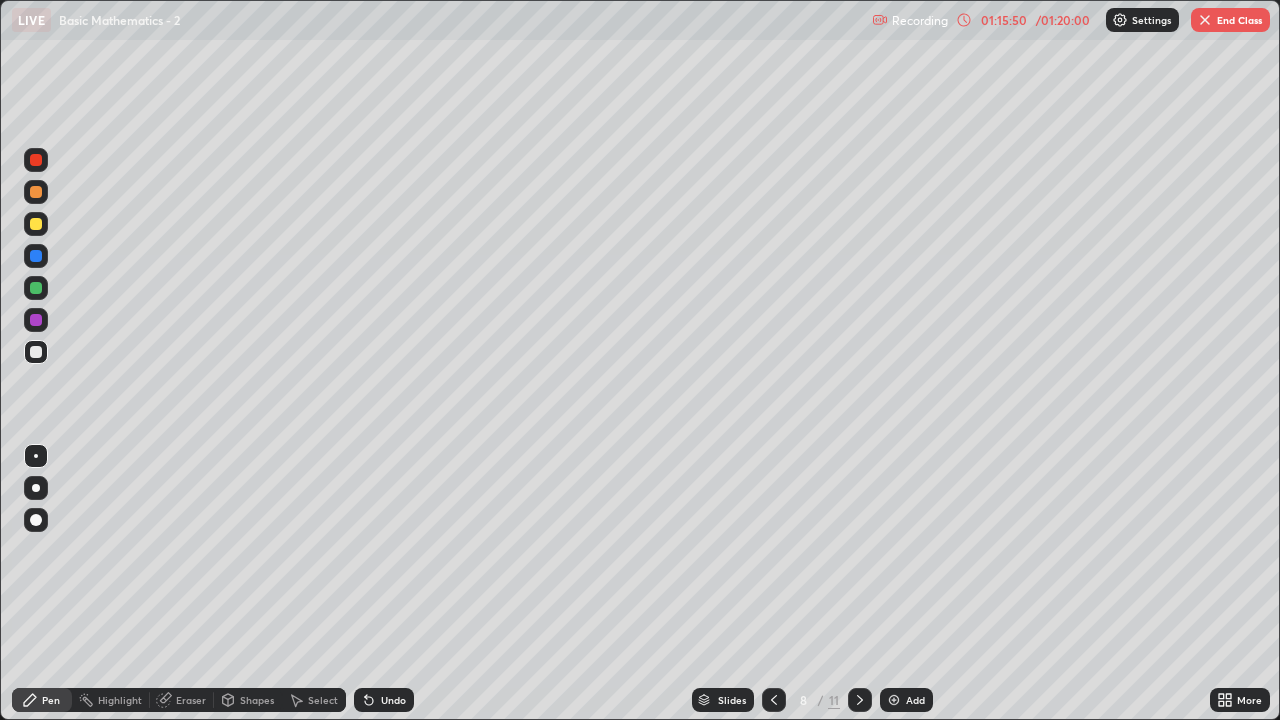 click 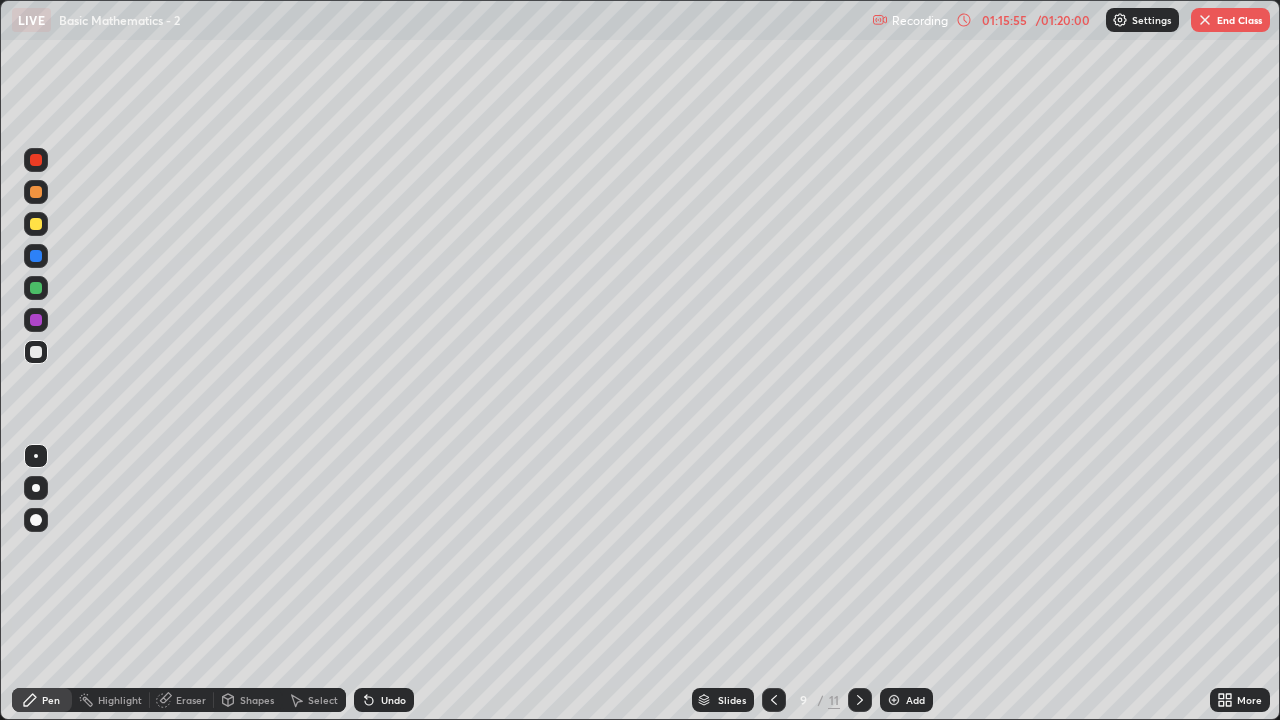 click 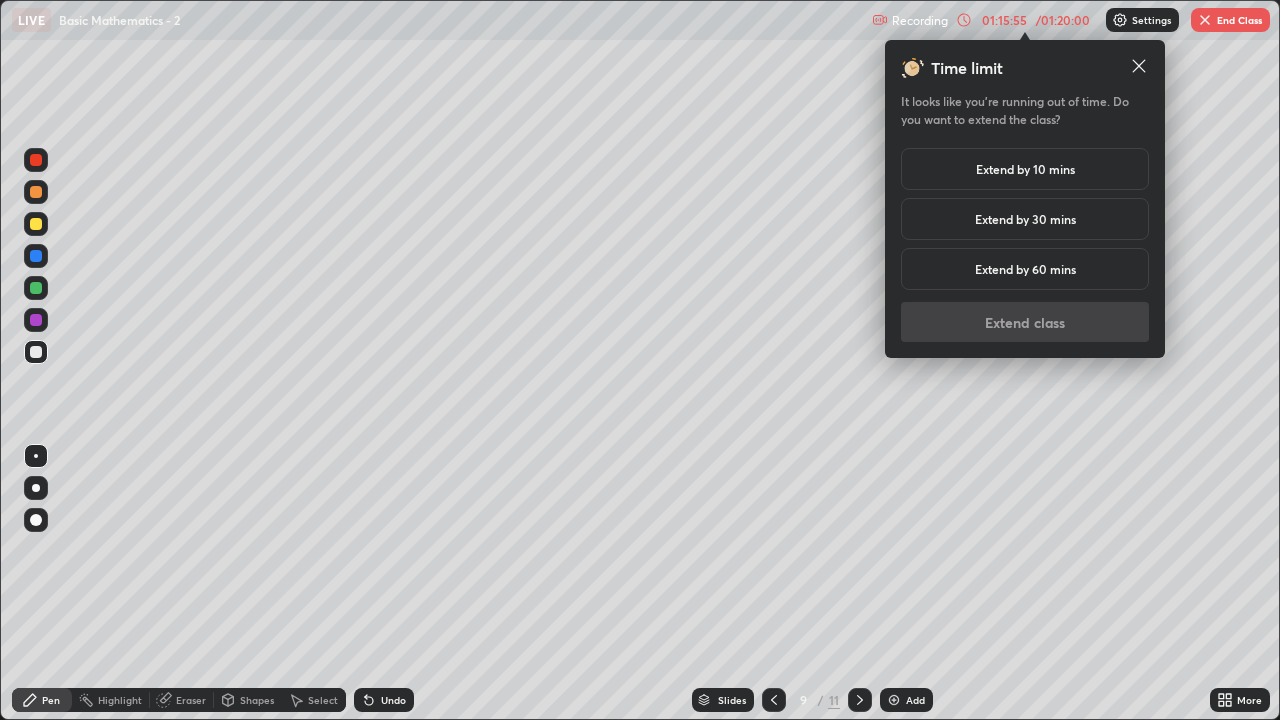 click on "Extend by 10 mins" at bounding box center [1025, 169] 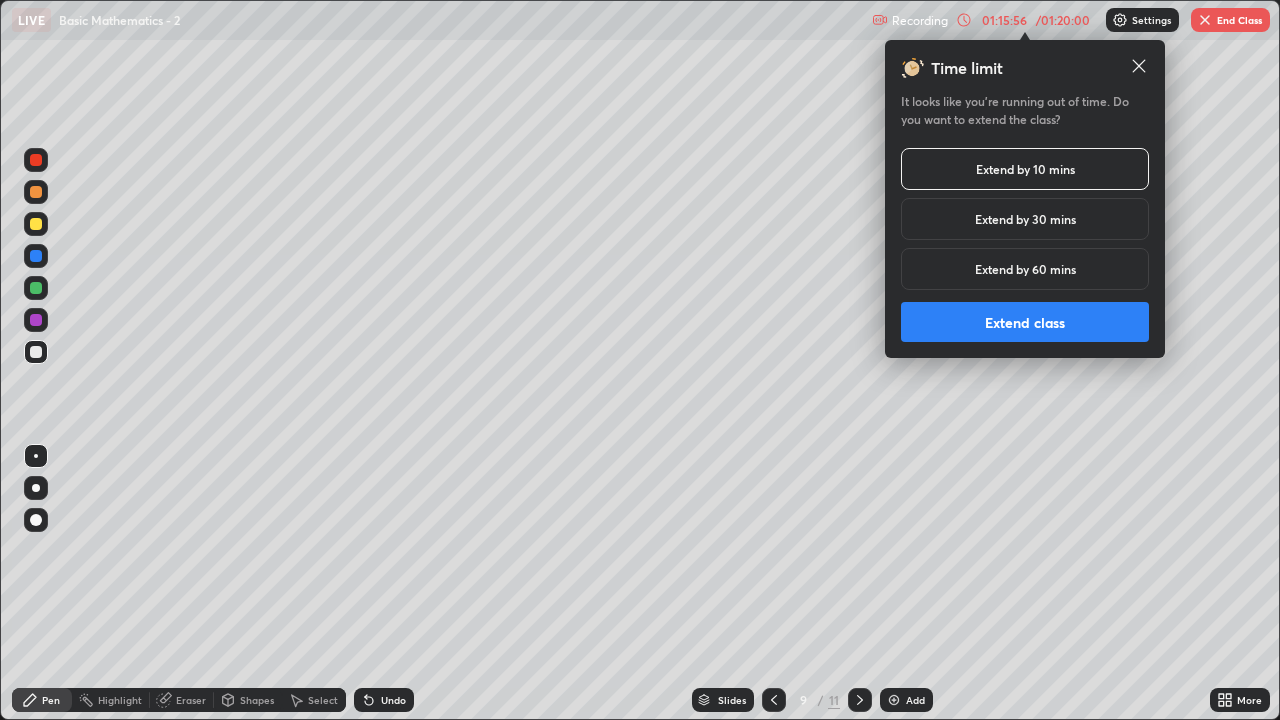 click on "Extend class" at bounding box center (1025, 322) 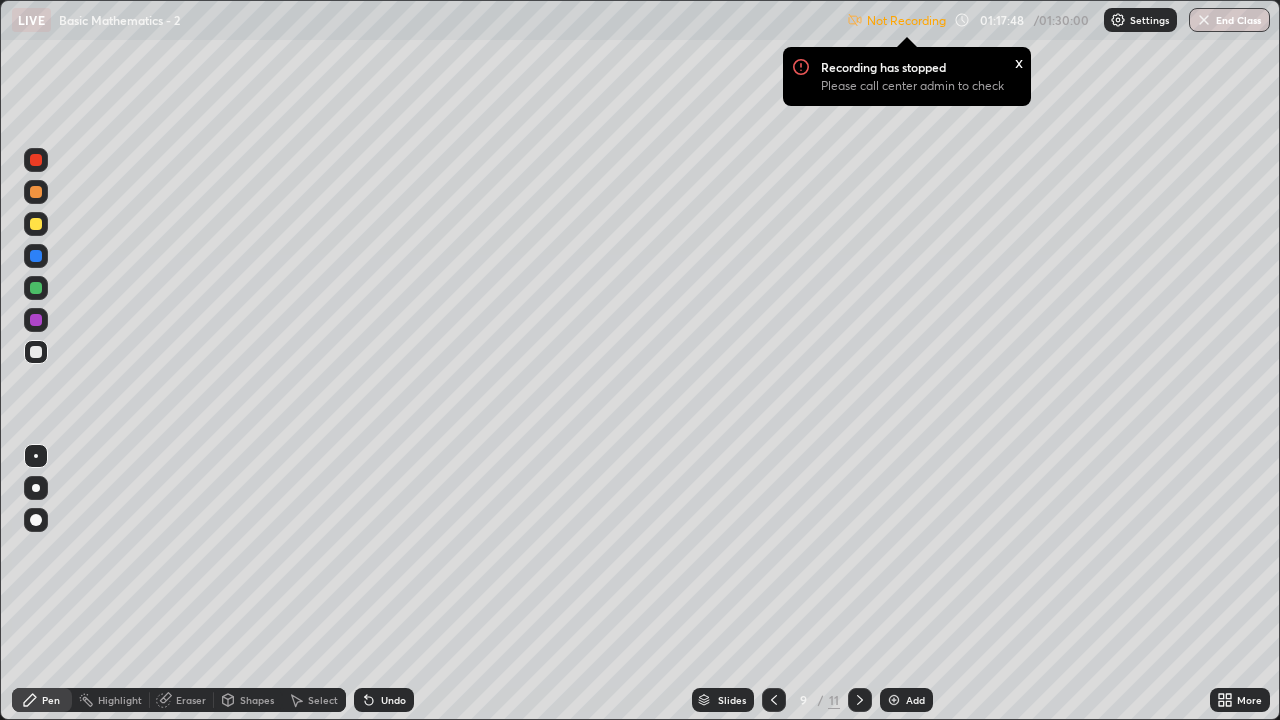 click 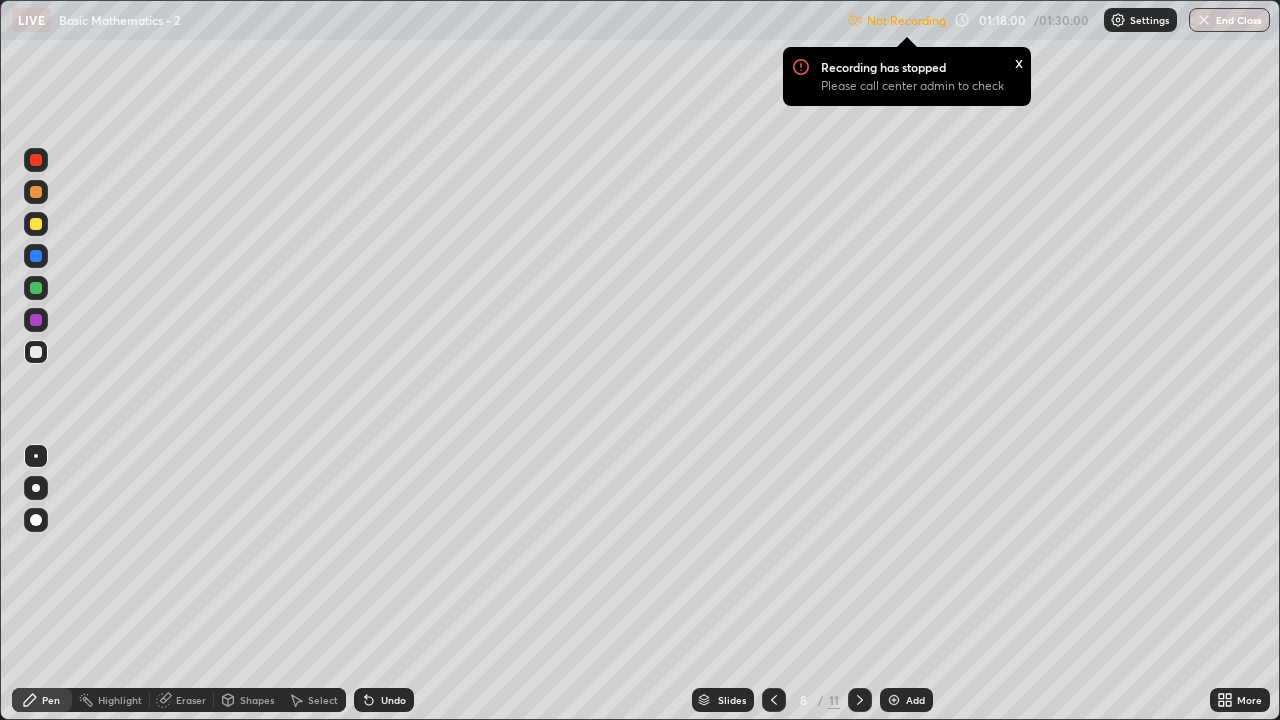 click 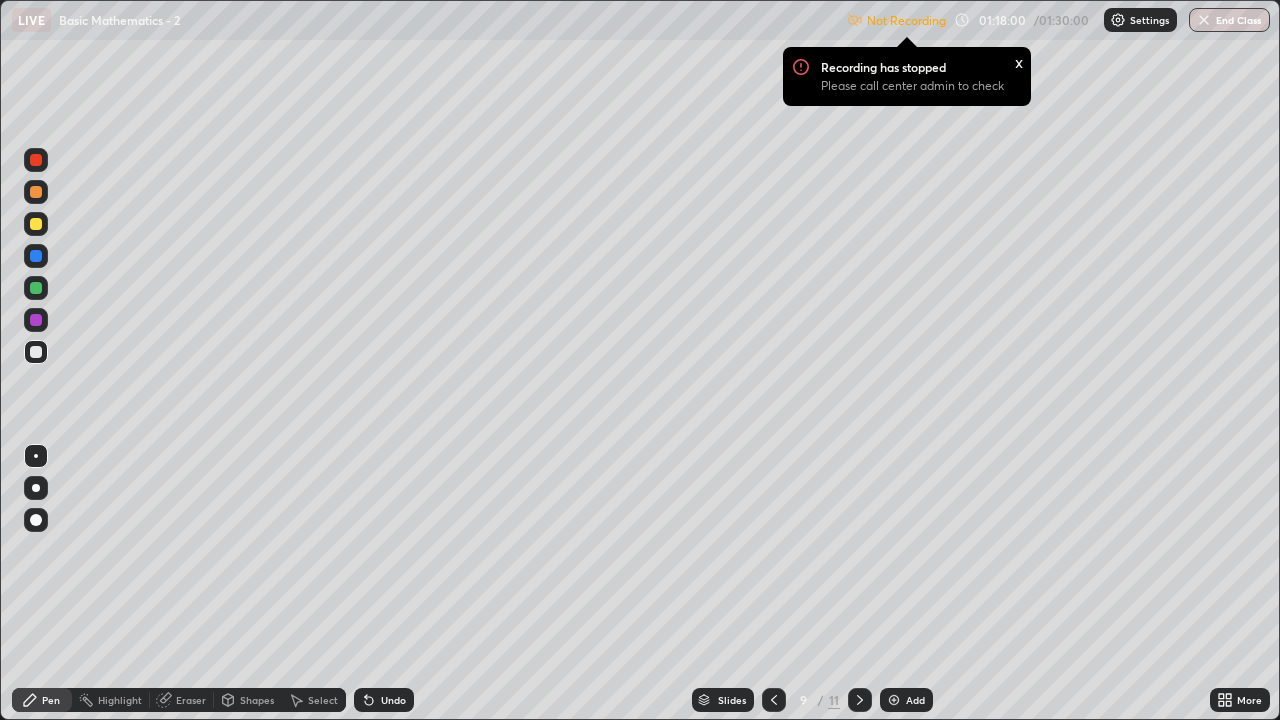 click 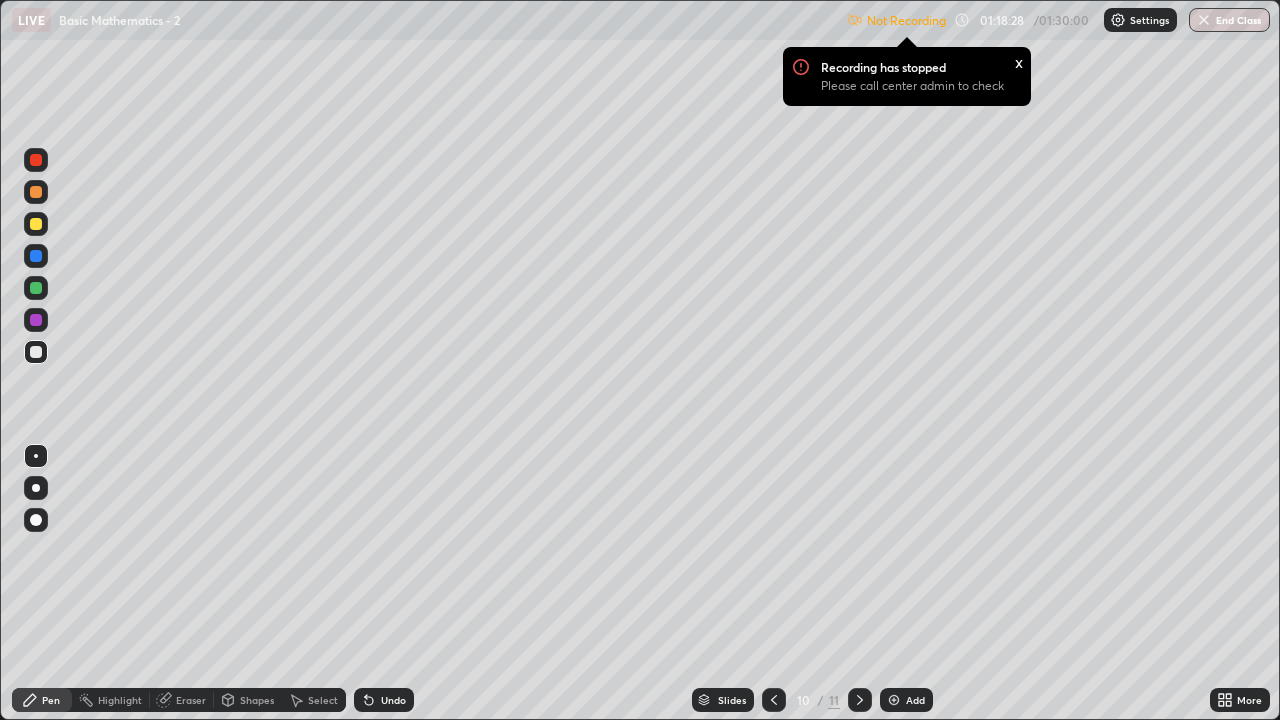 click 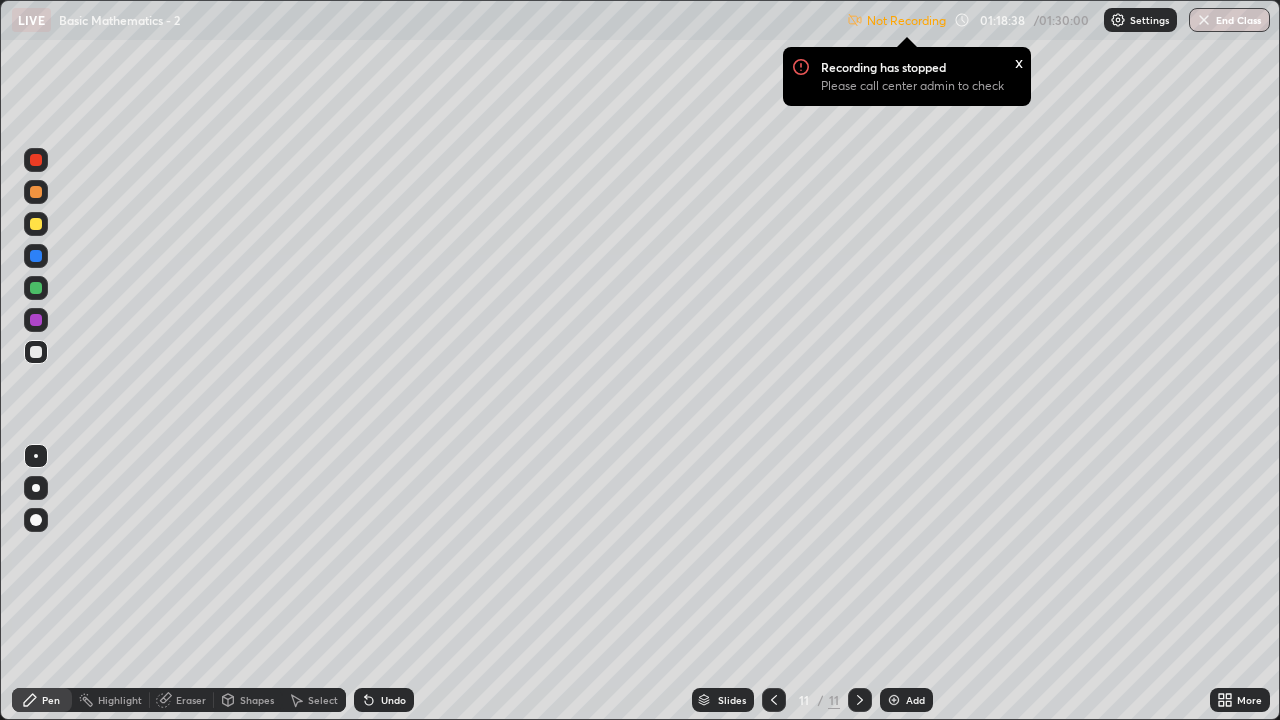 click on "End Class" at bounding box center (1229, 20) 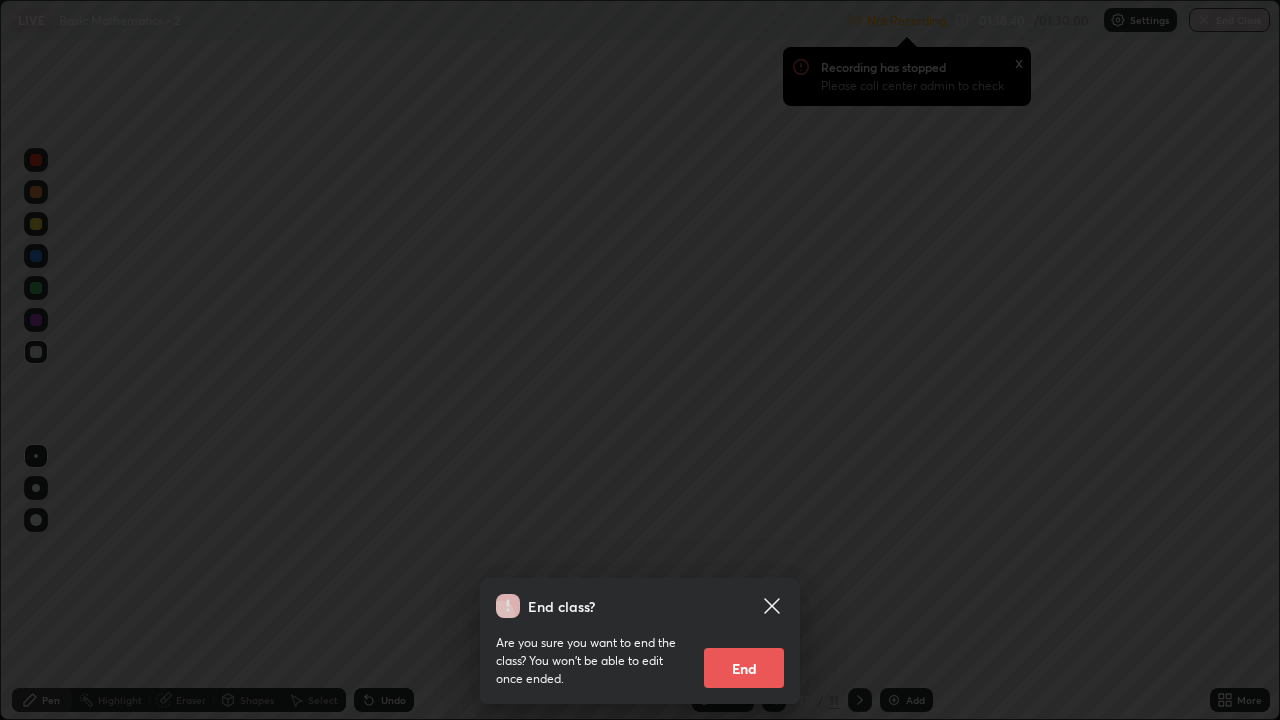 click on "End" at bounding box center (744, 668) 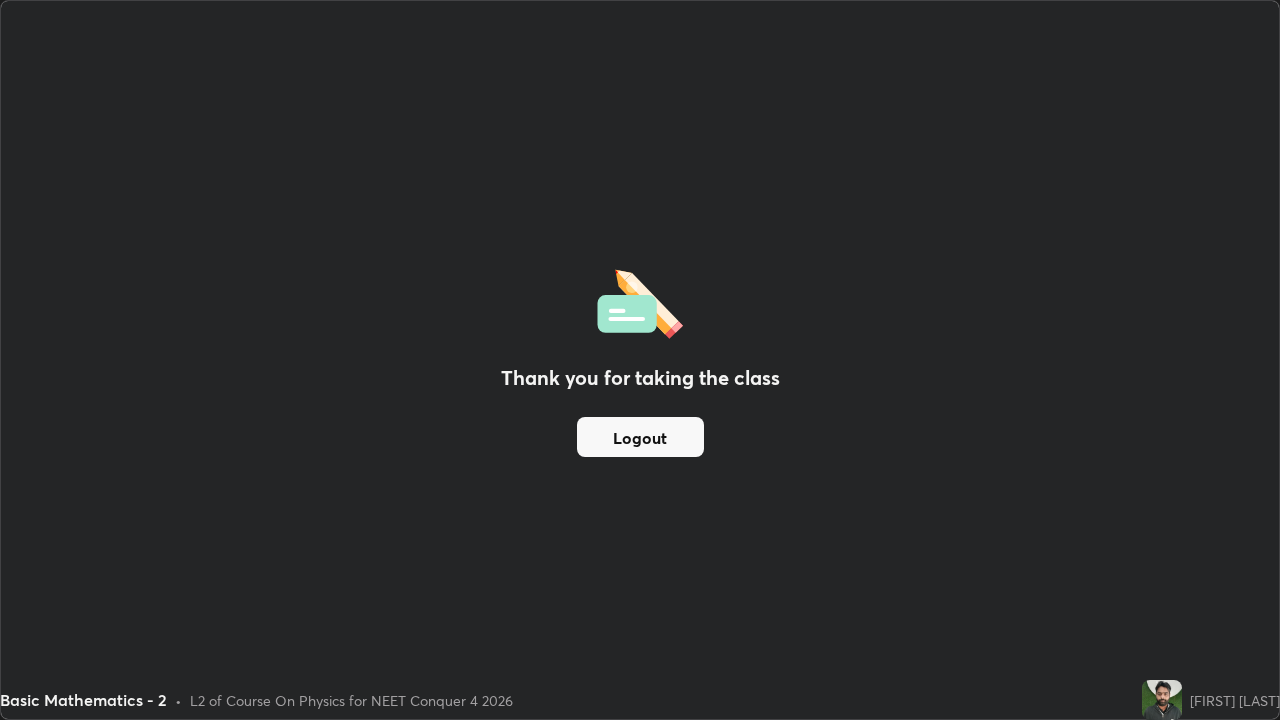 click on "Logout" at bounding box center (640, 437) 